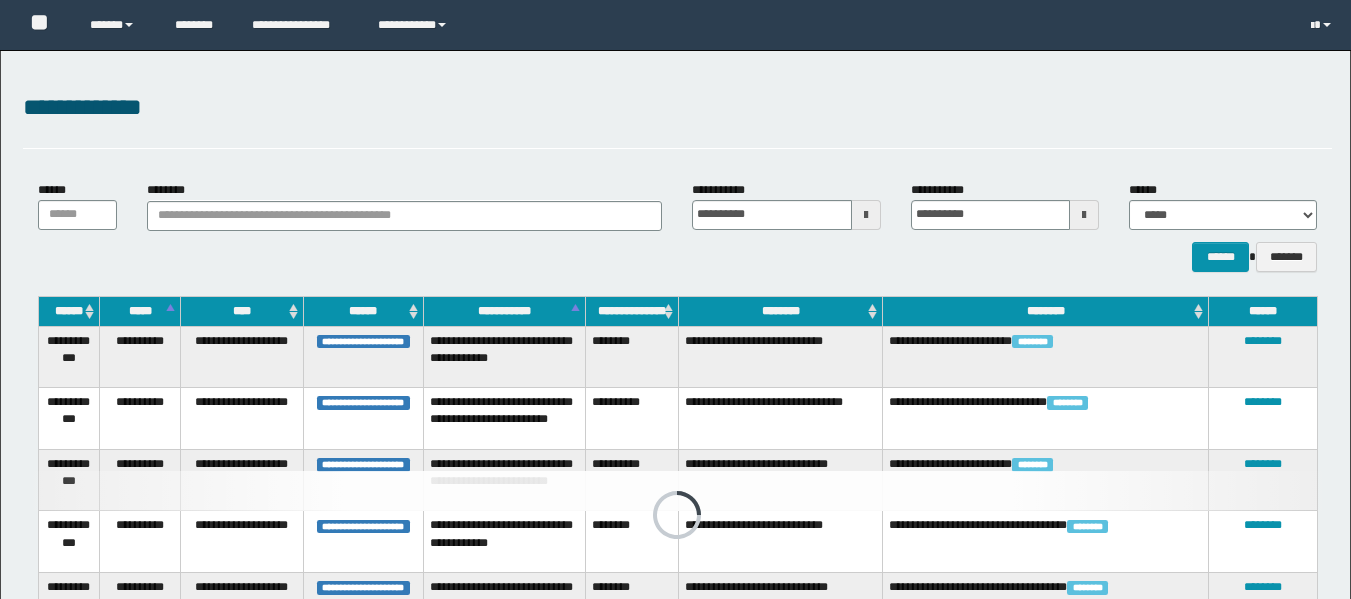 scroll, scrollTop: 206, scrollLeft: 0, axis: vertical 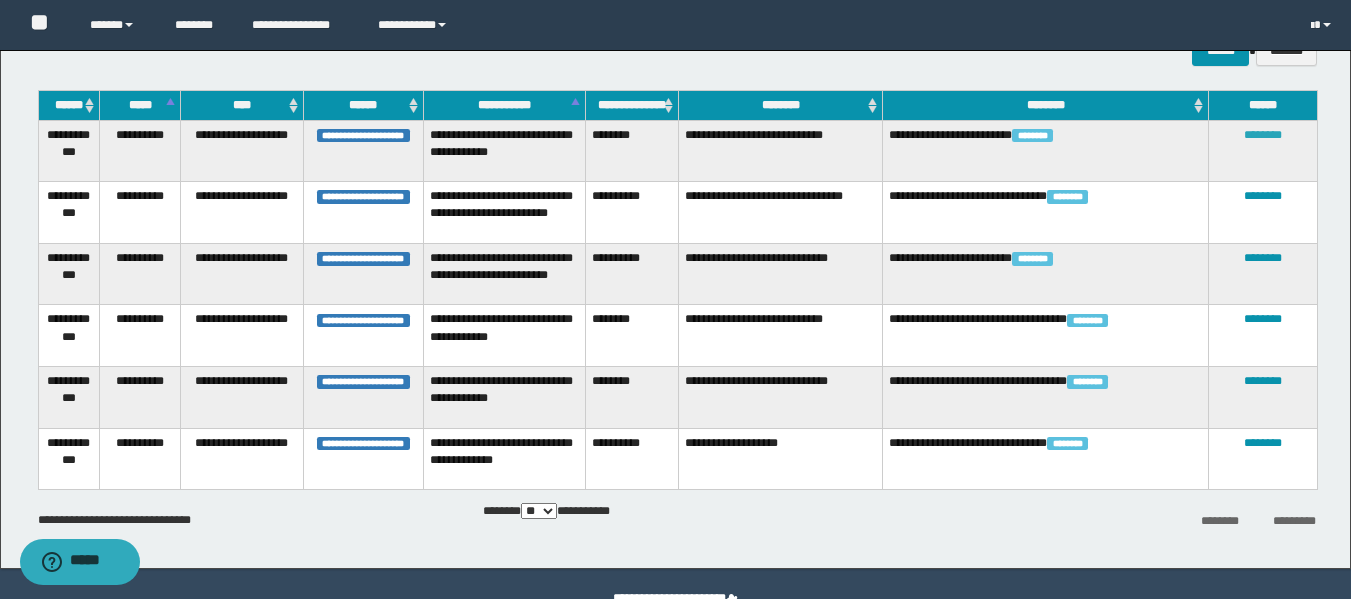 click on "********" at bounding box center [1263, 135] 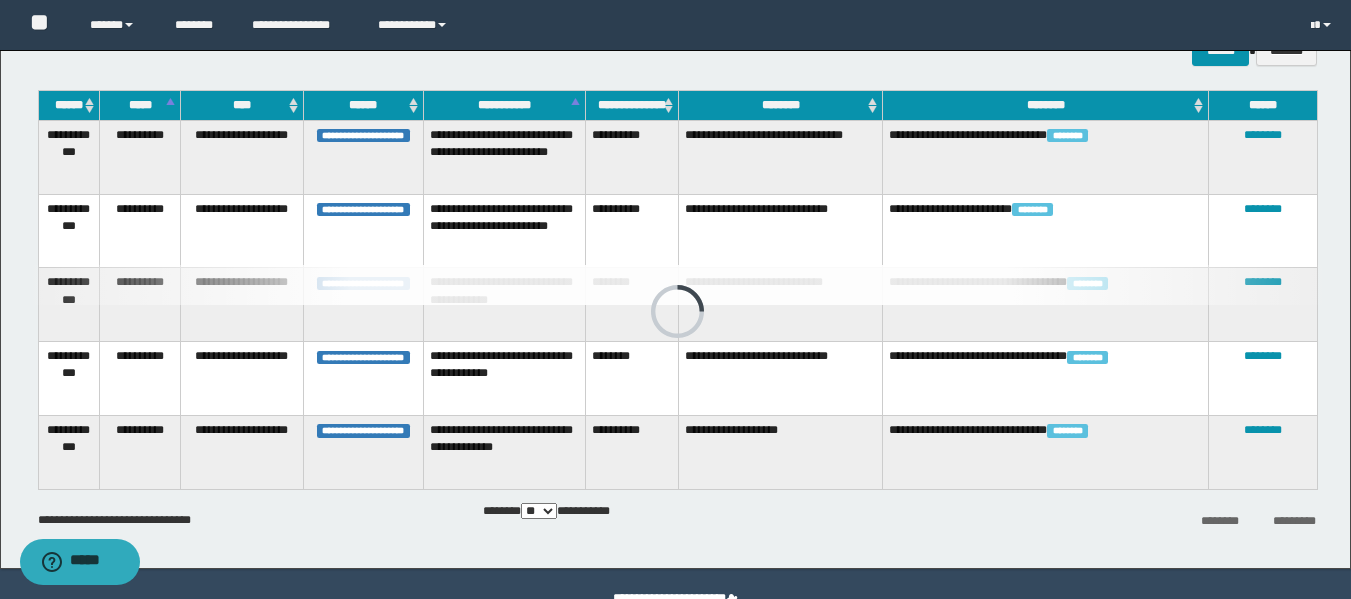 scroll, scrollTop: 189, scrollLeft: 0, axis: vertical 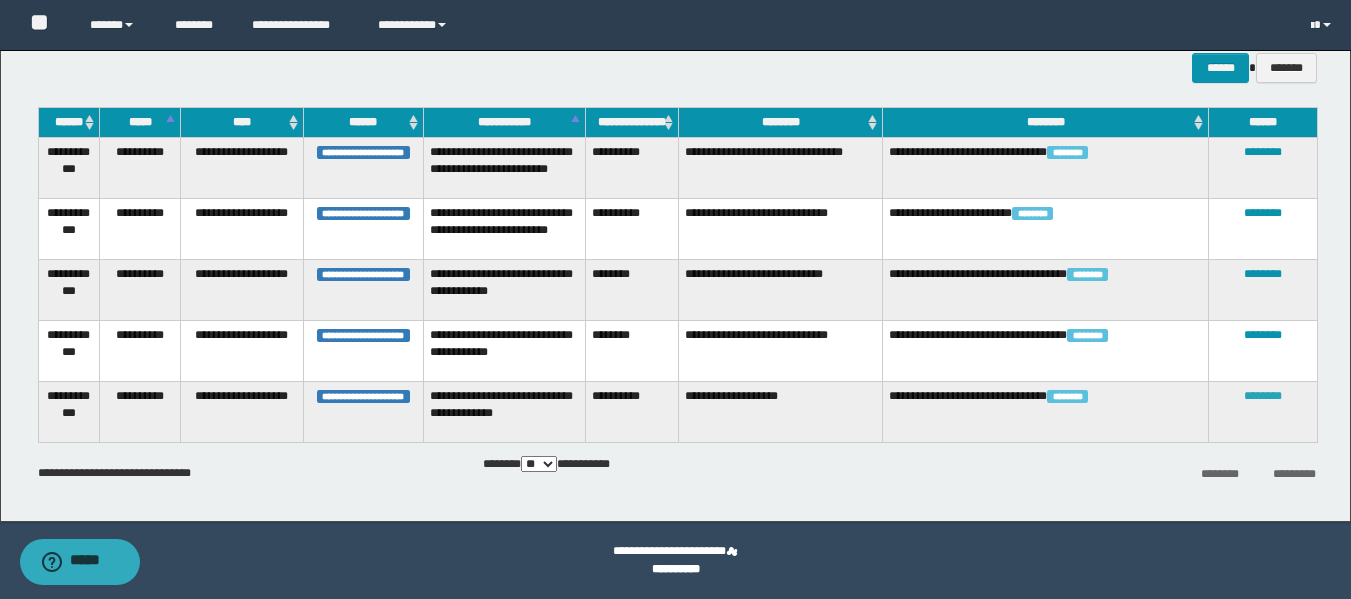 click on "********" at bounding box center [1263, 396] 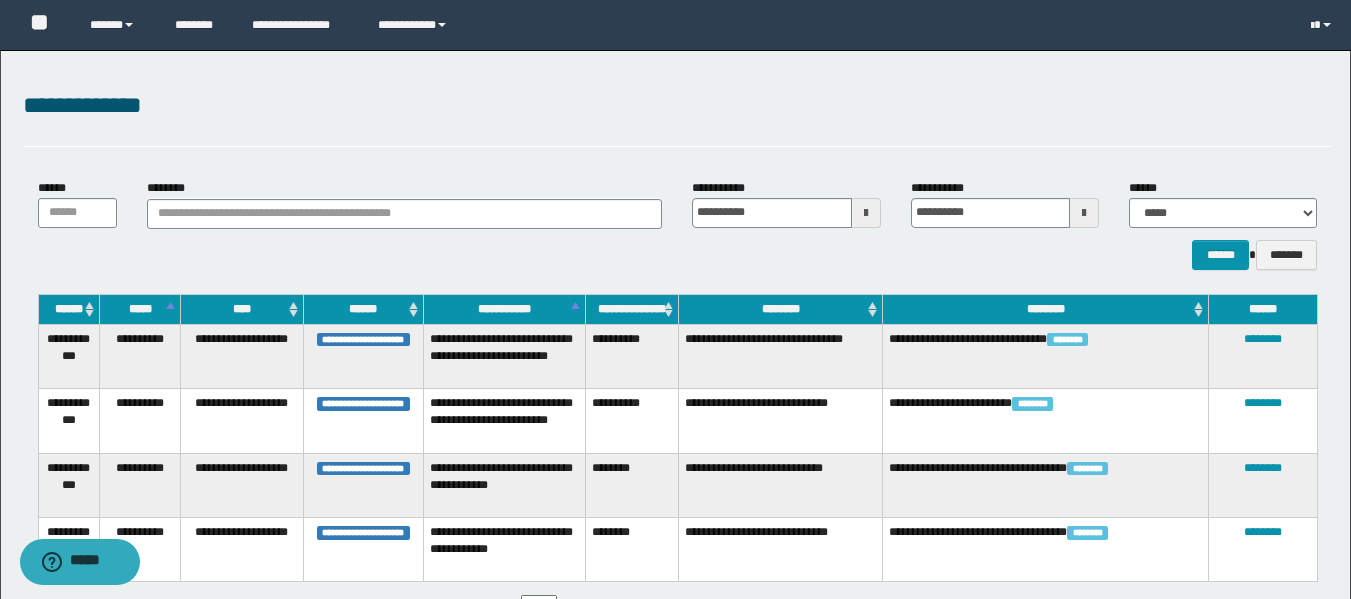 scroll, scrollTop: 0, scrollLeft: 0, axis: both 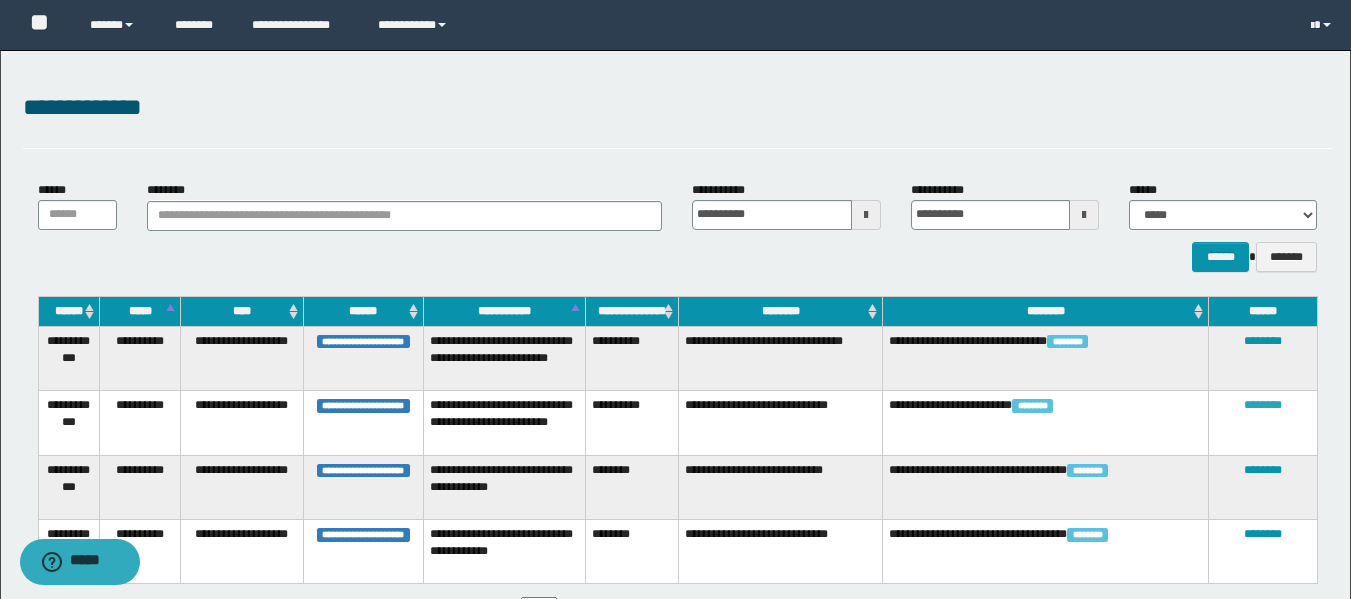 click on "********" at bounding box center [1263, 405] 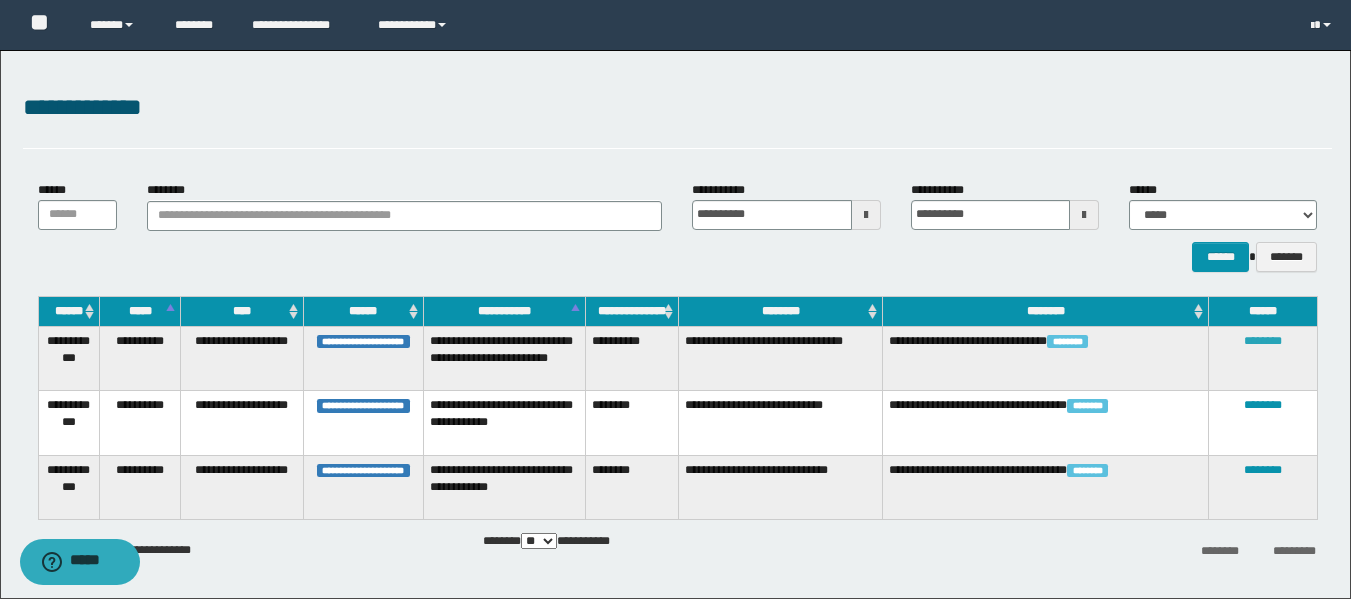 click on "********" at bounding box center [1263, 341] 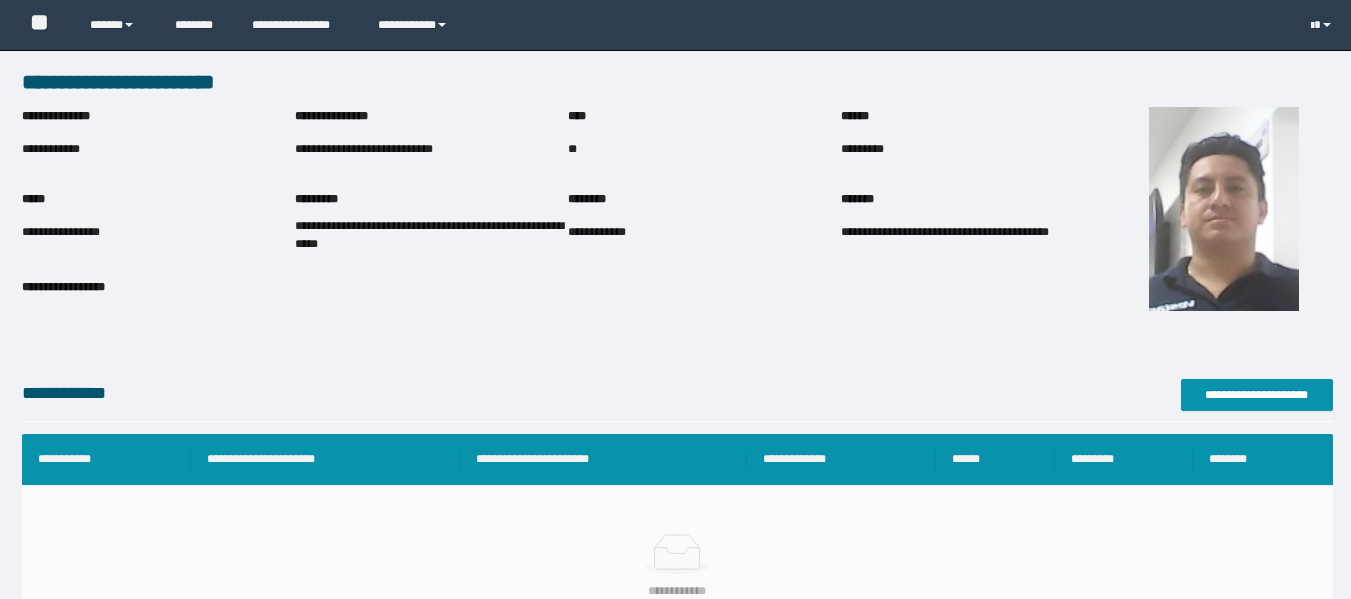 scroll, scrollTop: 0, scrollLeft: 0, axis: both 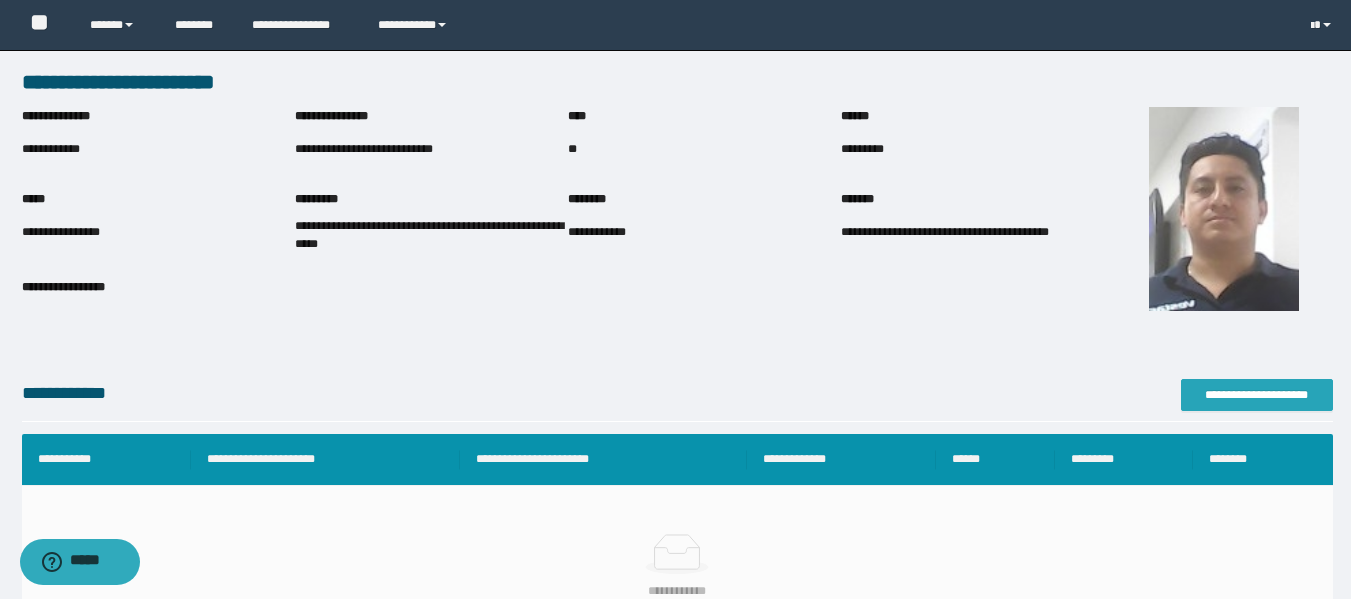 click on "**********" at bounding box center [1257, 395] 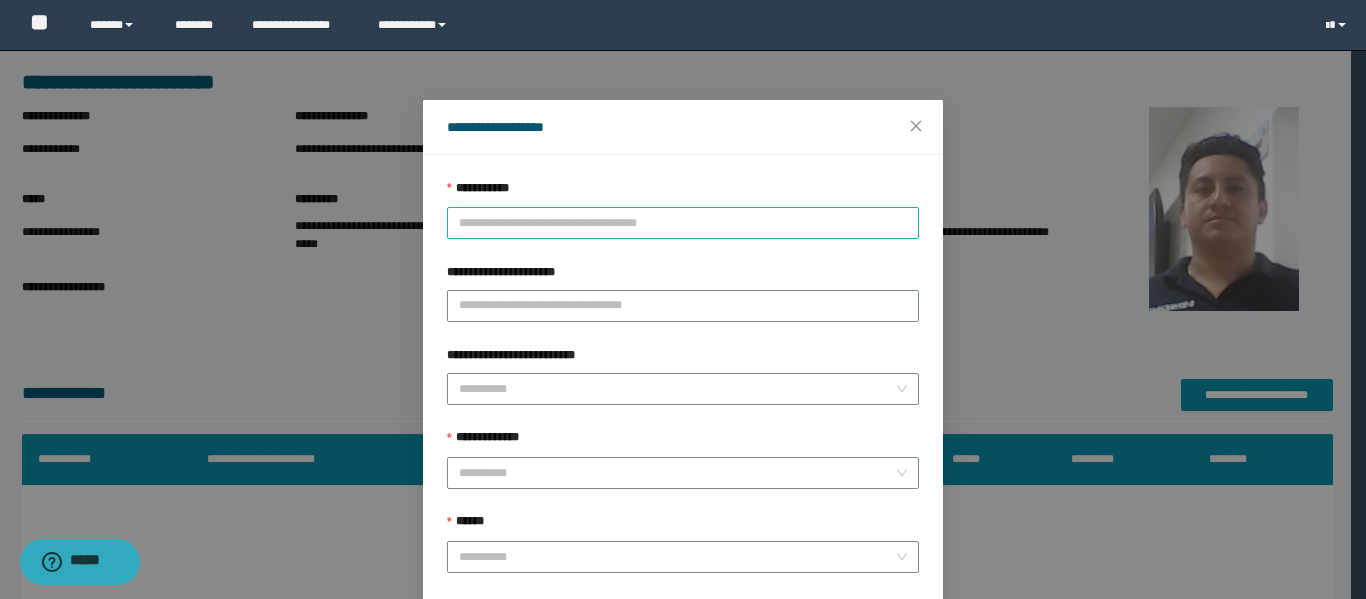 click on "**********" at bounding box center [683, 223] 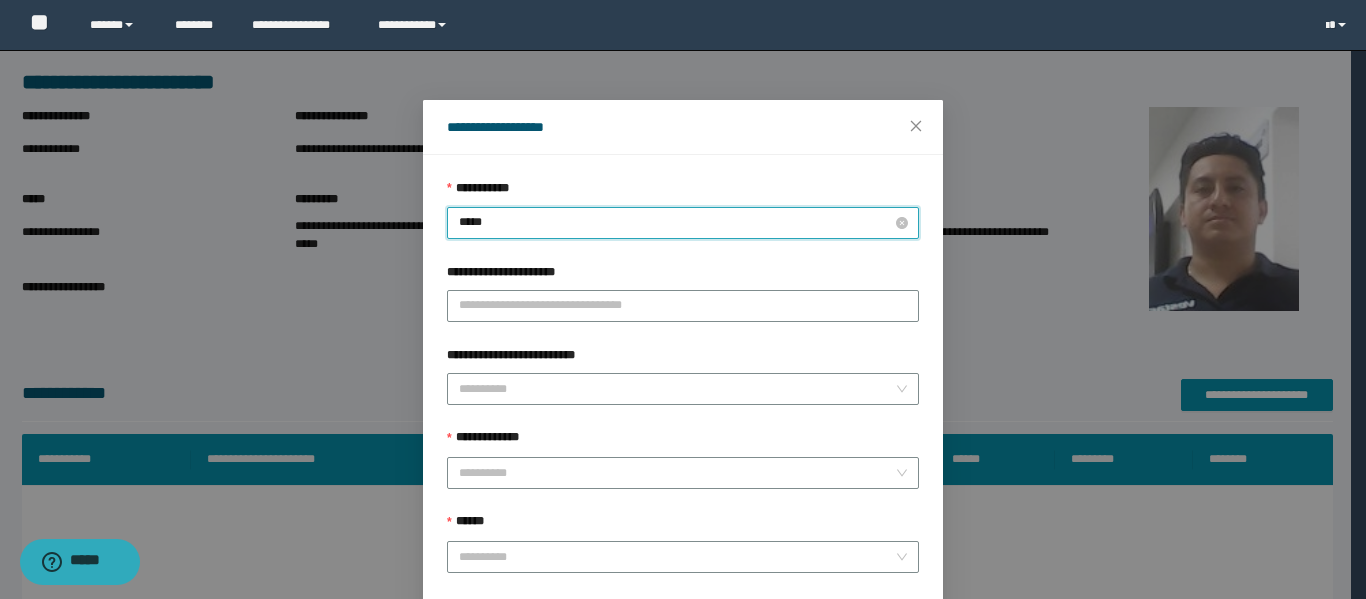 type on "****" 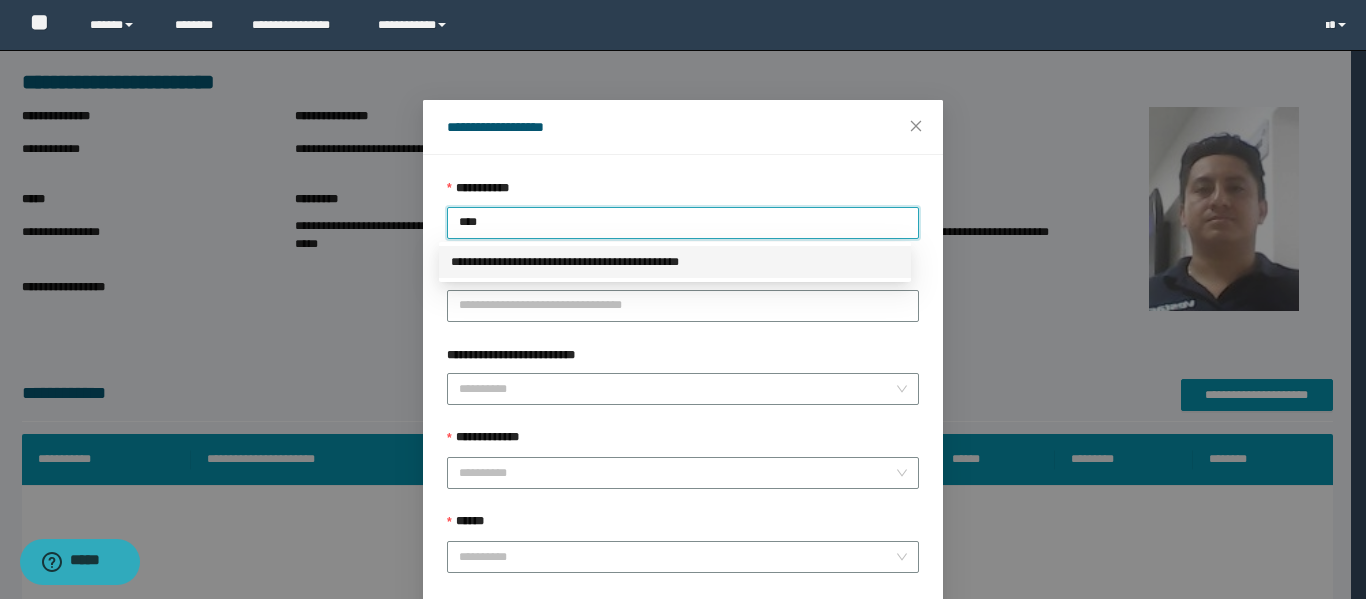 click on "**********" at bounding box center [675, 262] 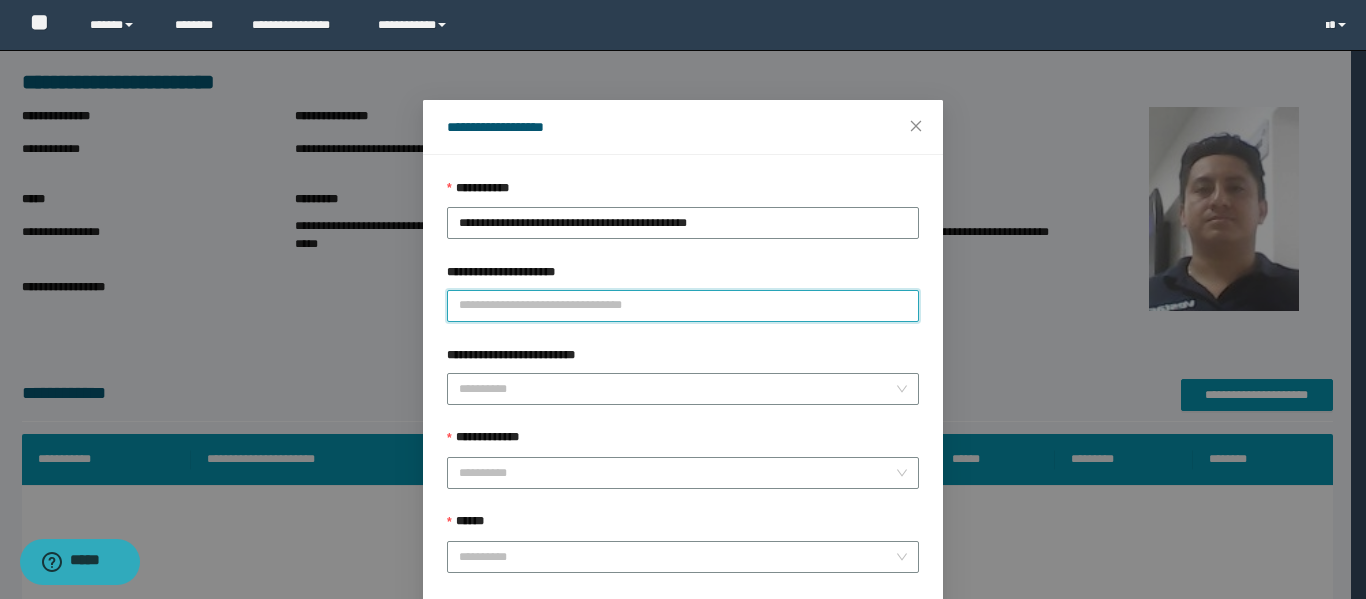 click on "**********" at bounding box center [683, 306] 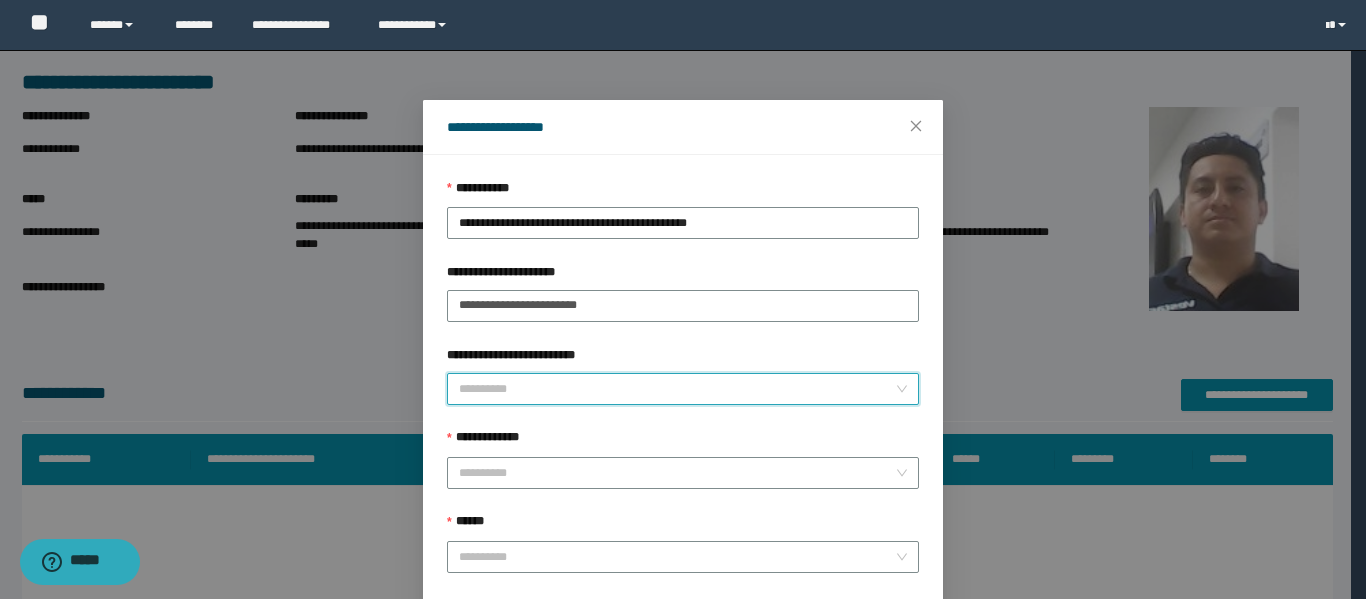 click on "**********" at bounding box center [677, 389] 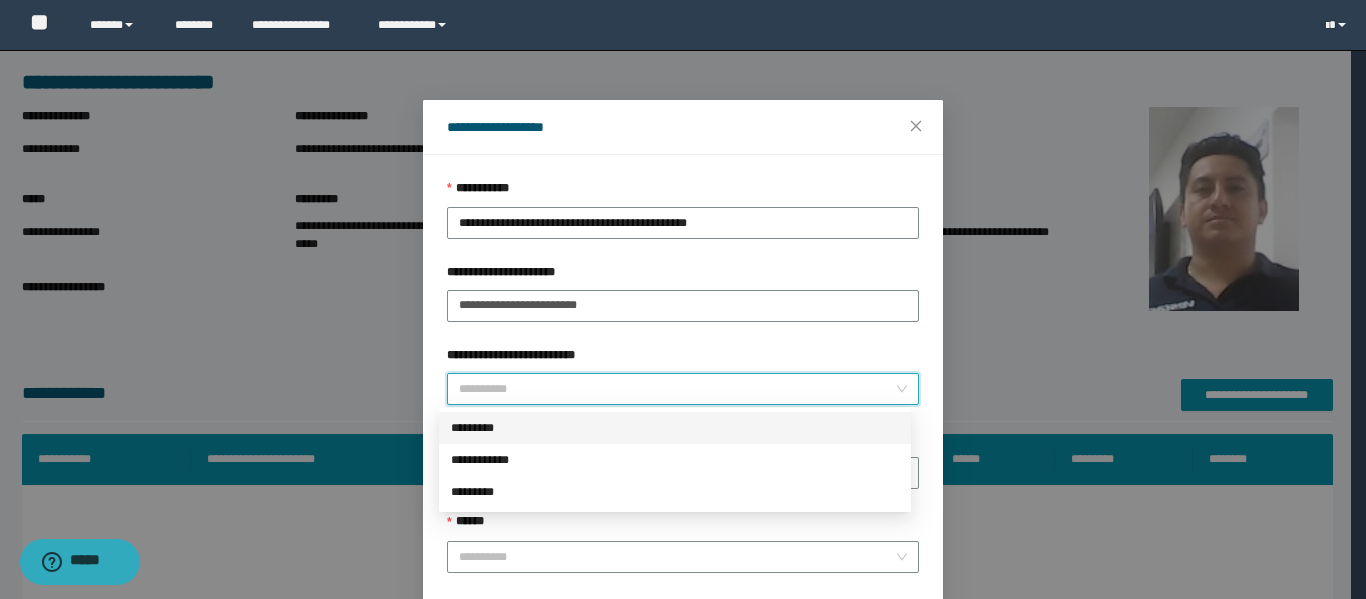 click on "*********" at bounding box center [675, 428] 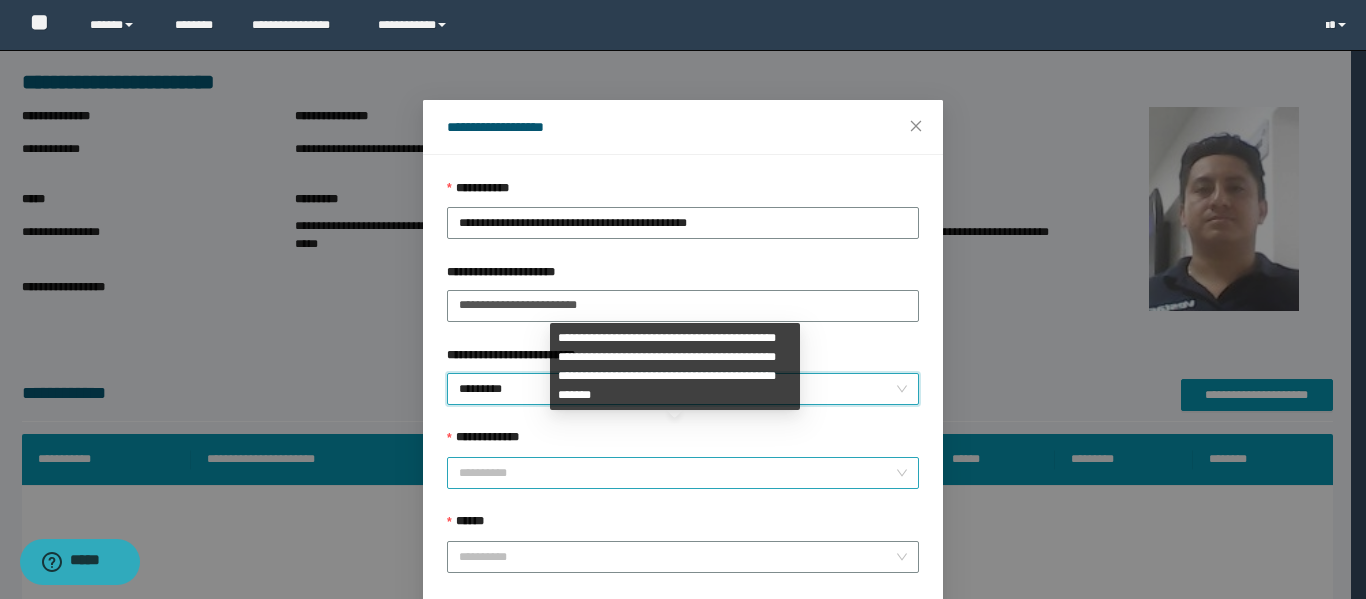click on "**********" at bounding box center [677, 473] 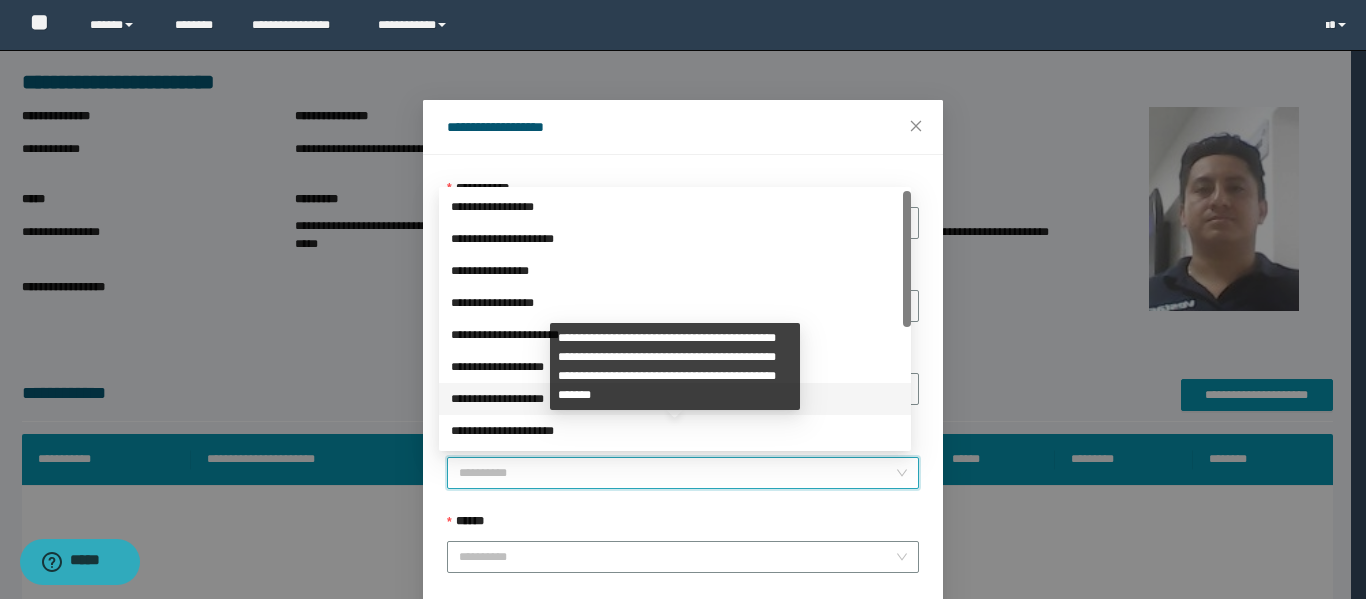 scroll, scrollTop: 224, scrollLeft: 0, axis: vertical 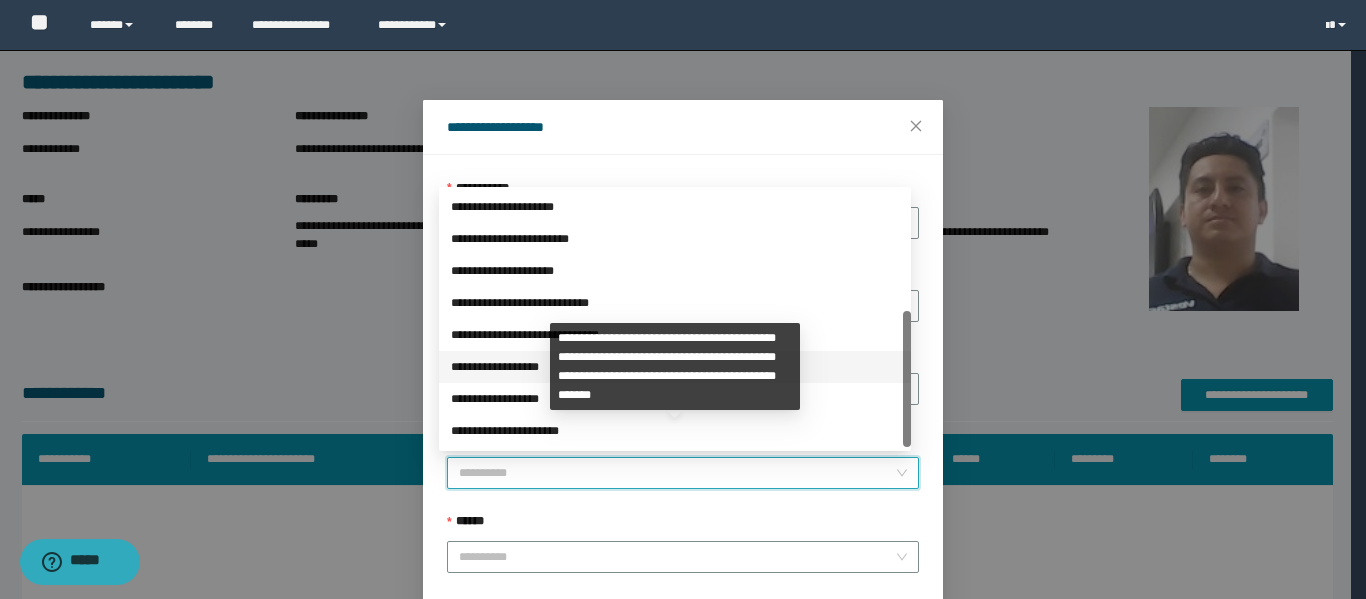 click on "**********" at bounding box center (675, 367) 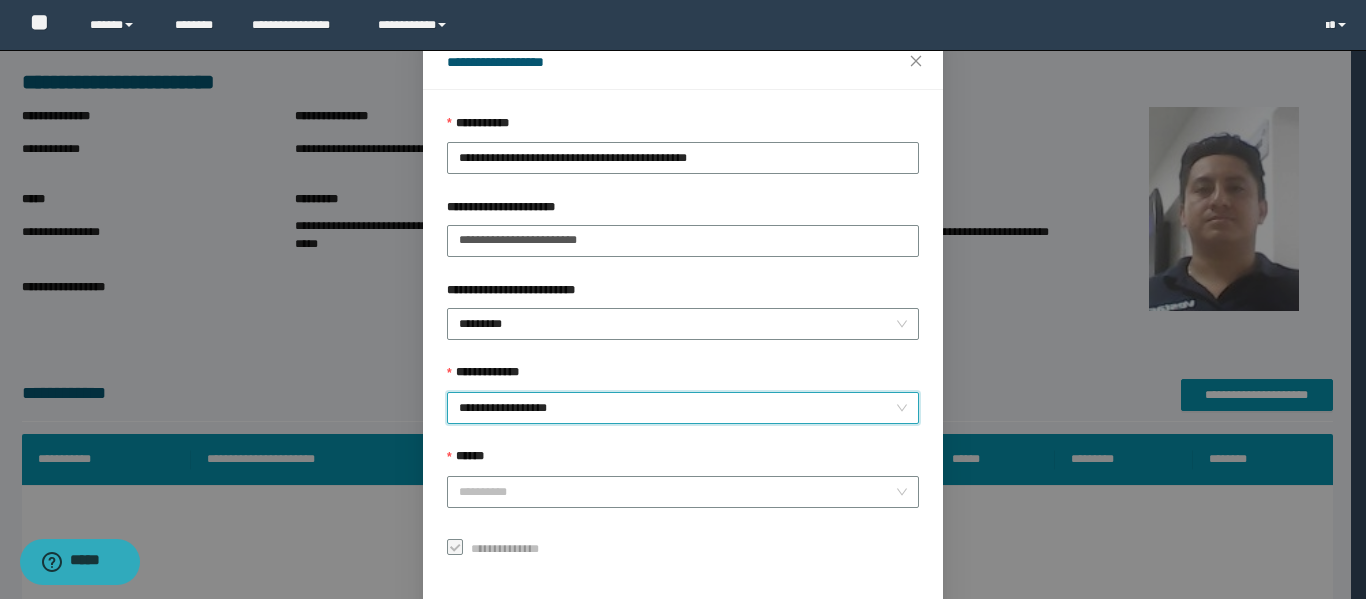 scroll, scrollTop: 100, scrollLeft: 0, axis: vertical 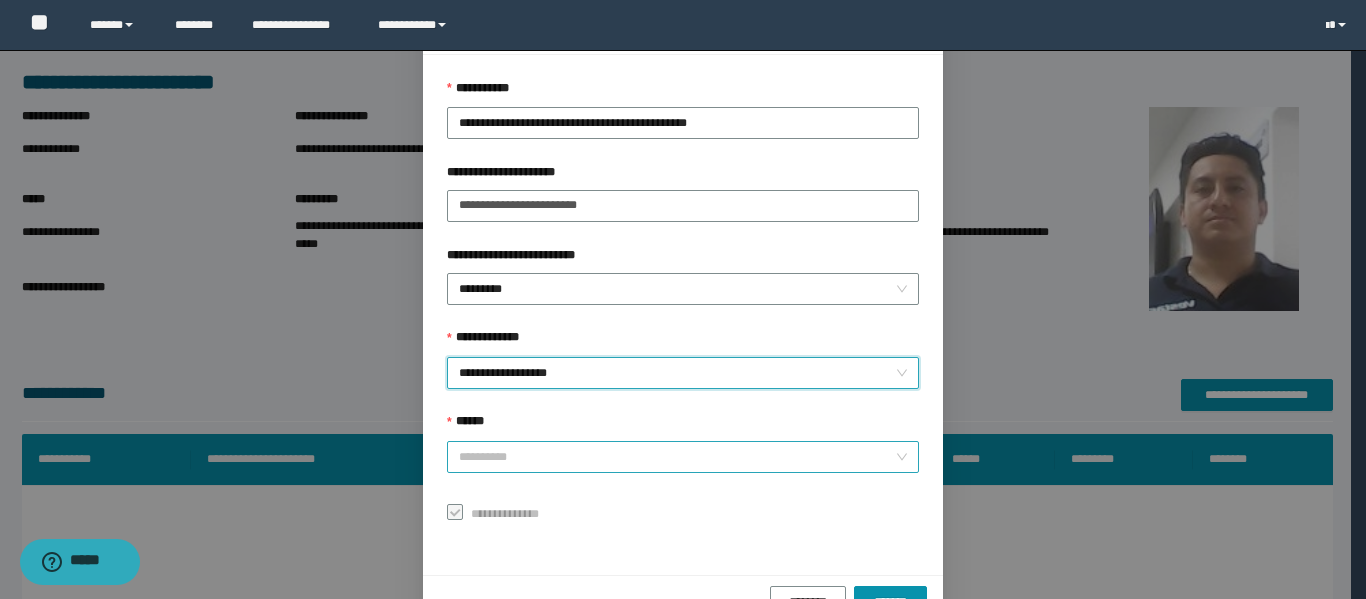 click on "******" at bounding box center [677, 457] 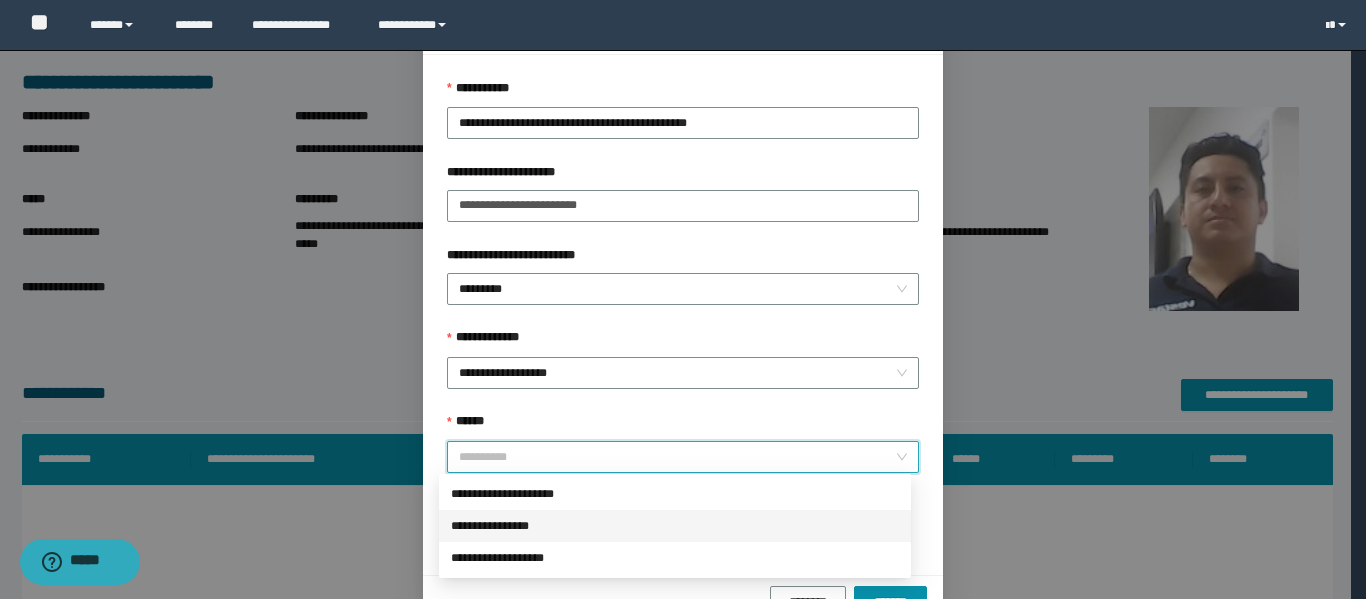 click on "**********" at bounding box center (675, 526) 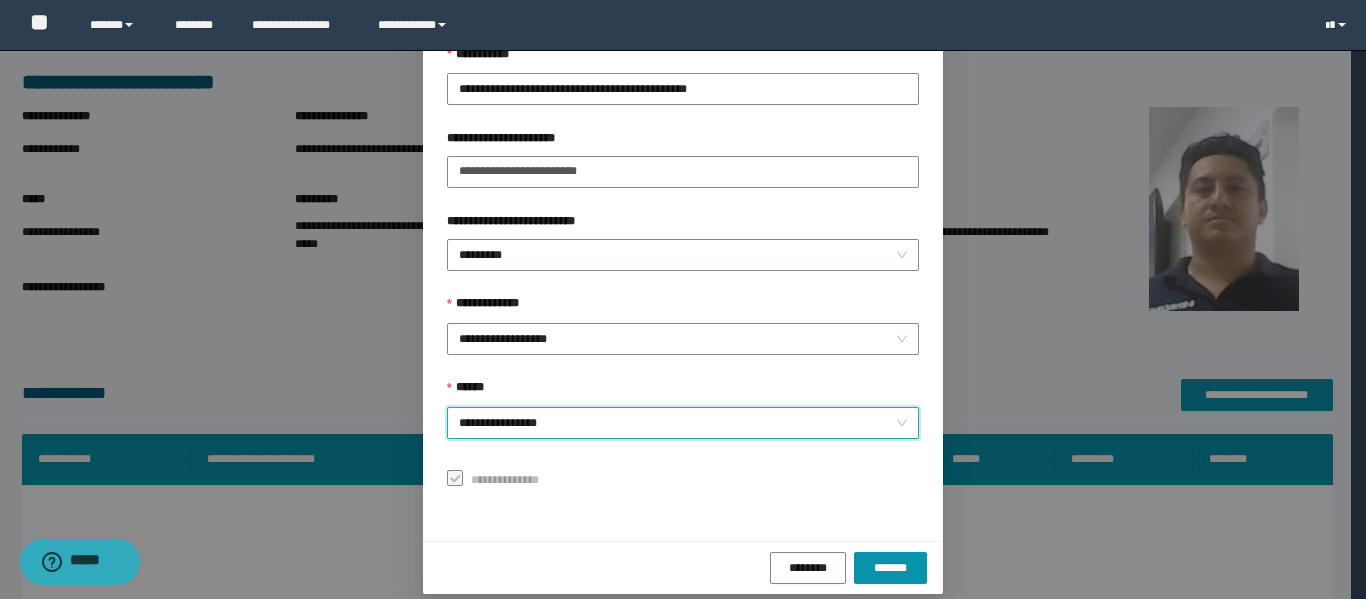 scroll, scrollTop: 153, scrollLeft: 0, axis: vertical 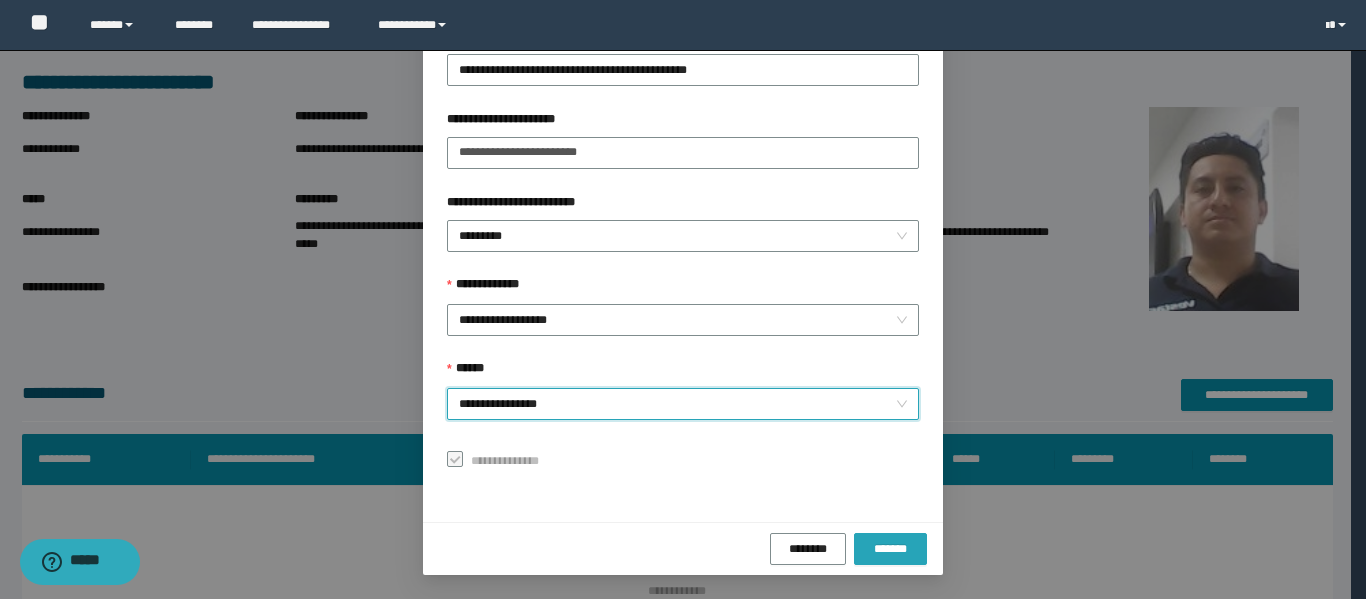 click on "*******" at bounding box center (890, 549) 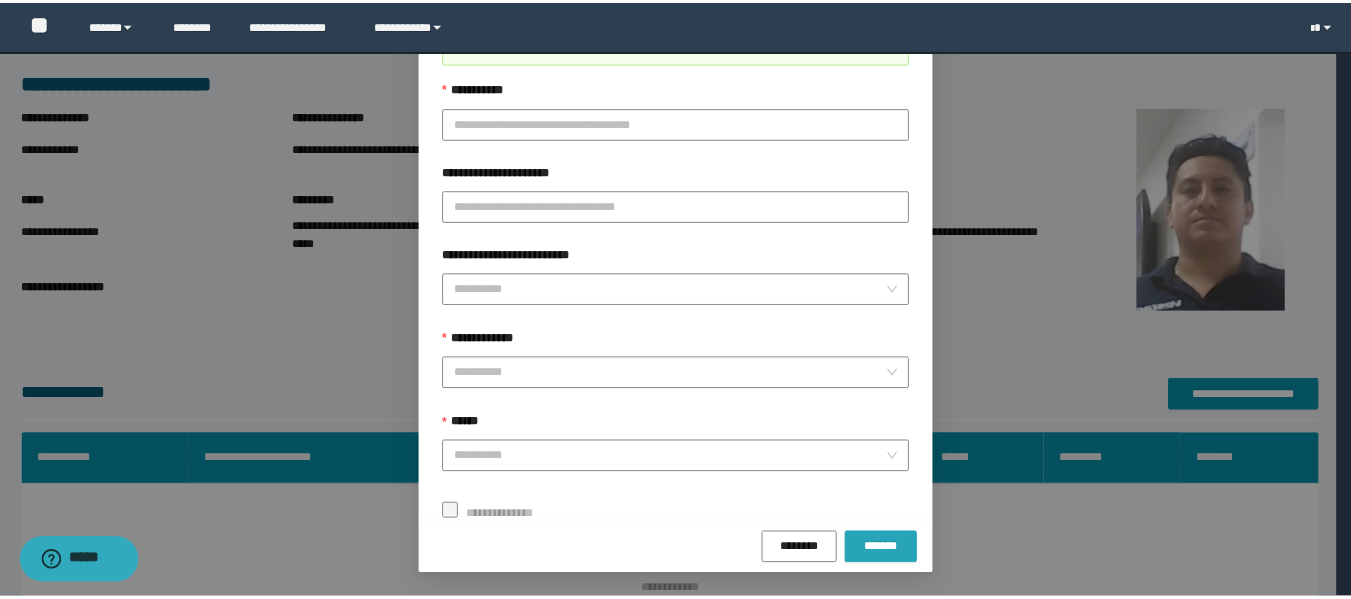 scroll, scrollTop: 106, scrollLeft: 0, axis: vertical 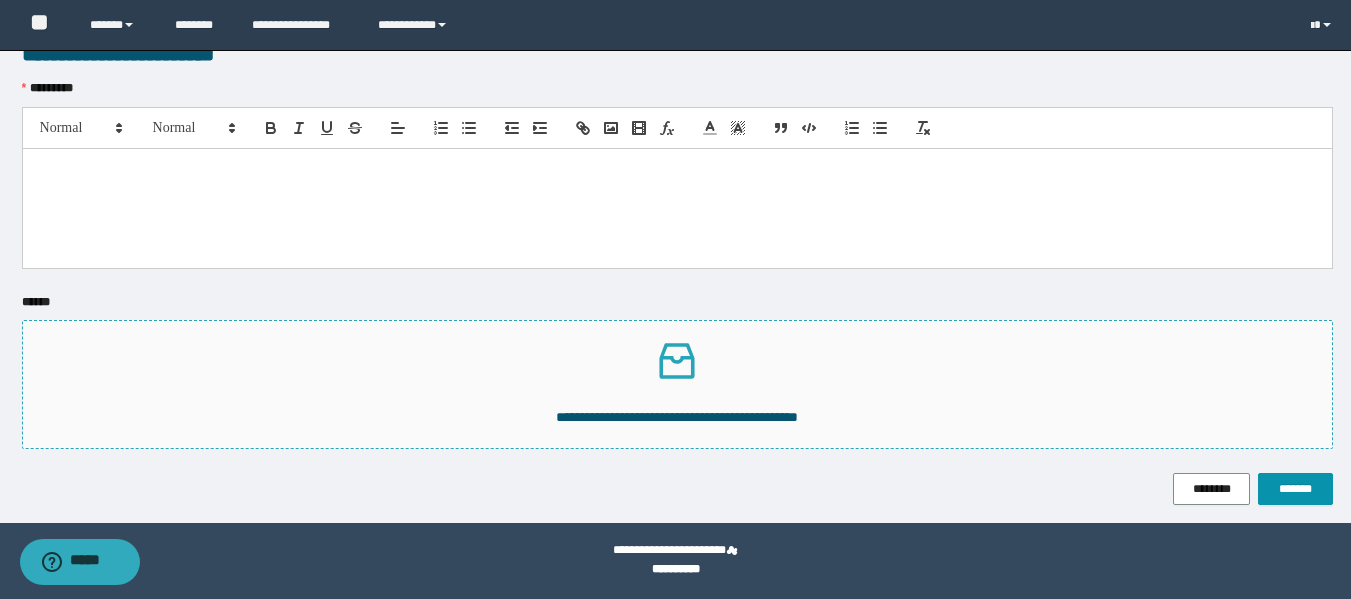 click on "**********" at bounding box center [677, 417] 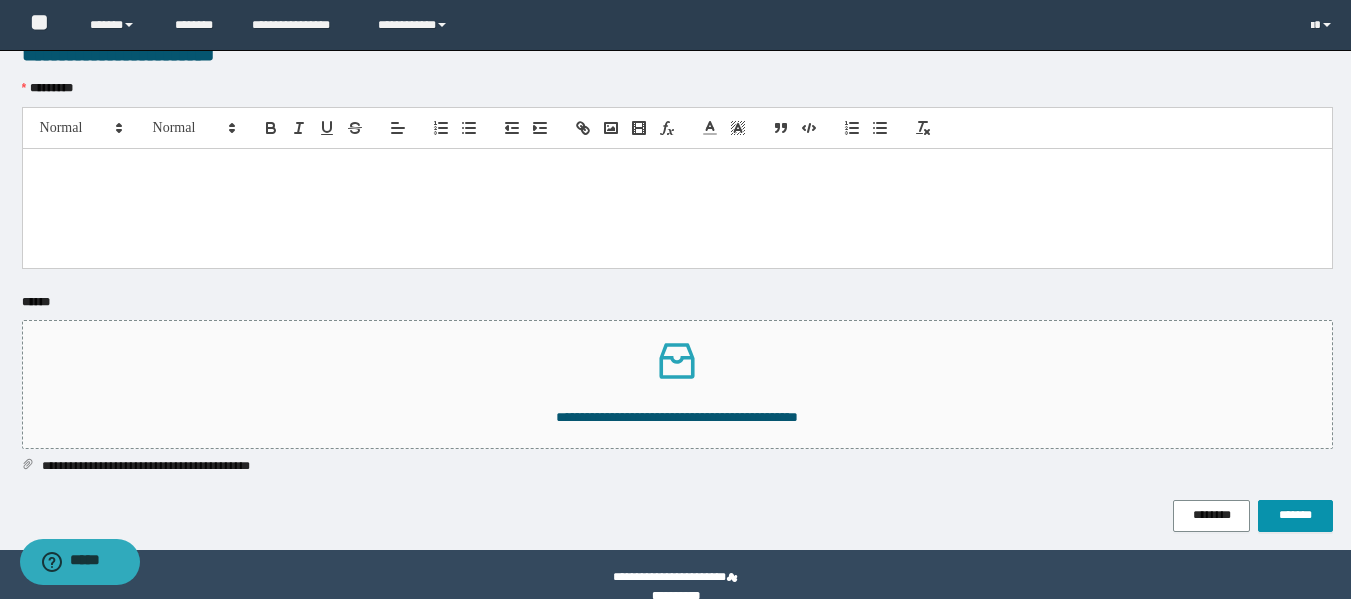 click at bounding box center (677, 208) 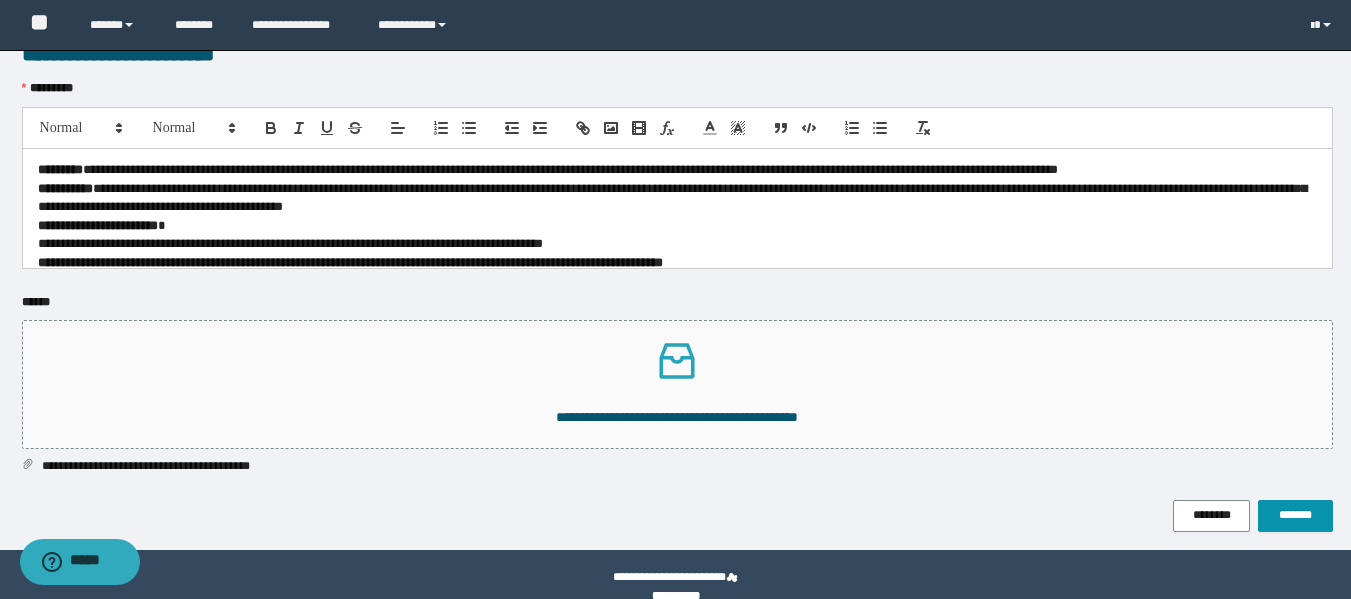 scroll, scrollTop: 0, scrollLeft: 0, axis: both 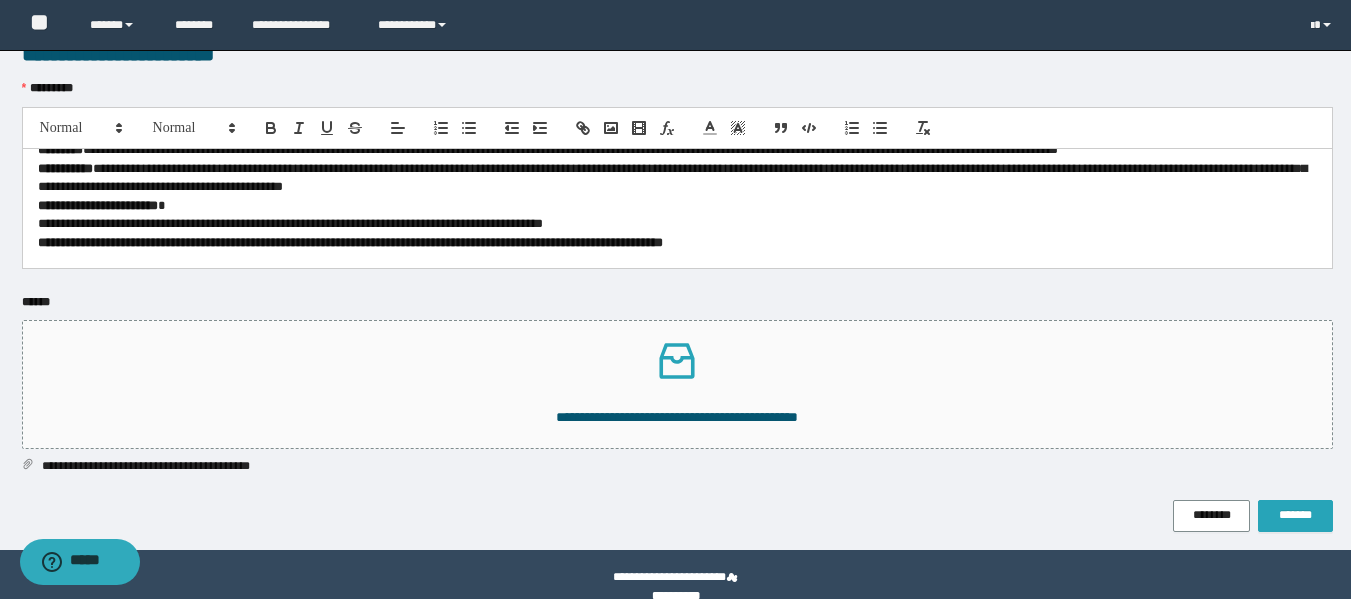click on "*******" at bounding box center [1295, 515] 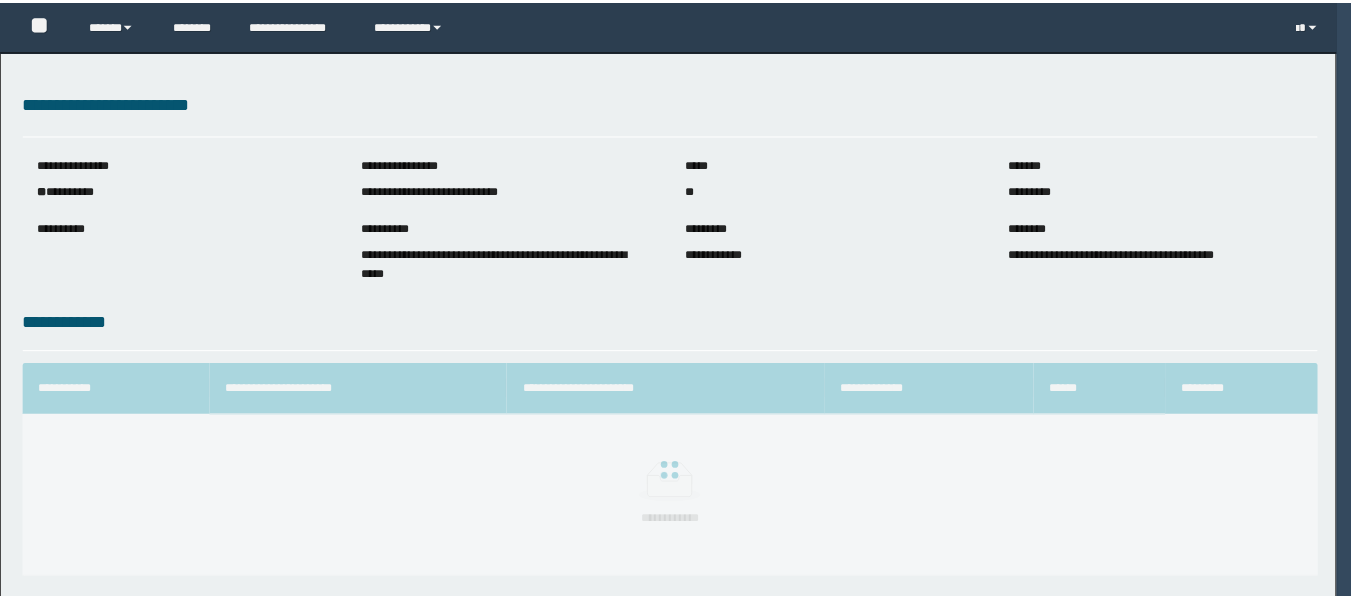 scroll, scrollTop: 0, scrollLeft: 0, axis: both 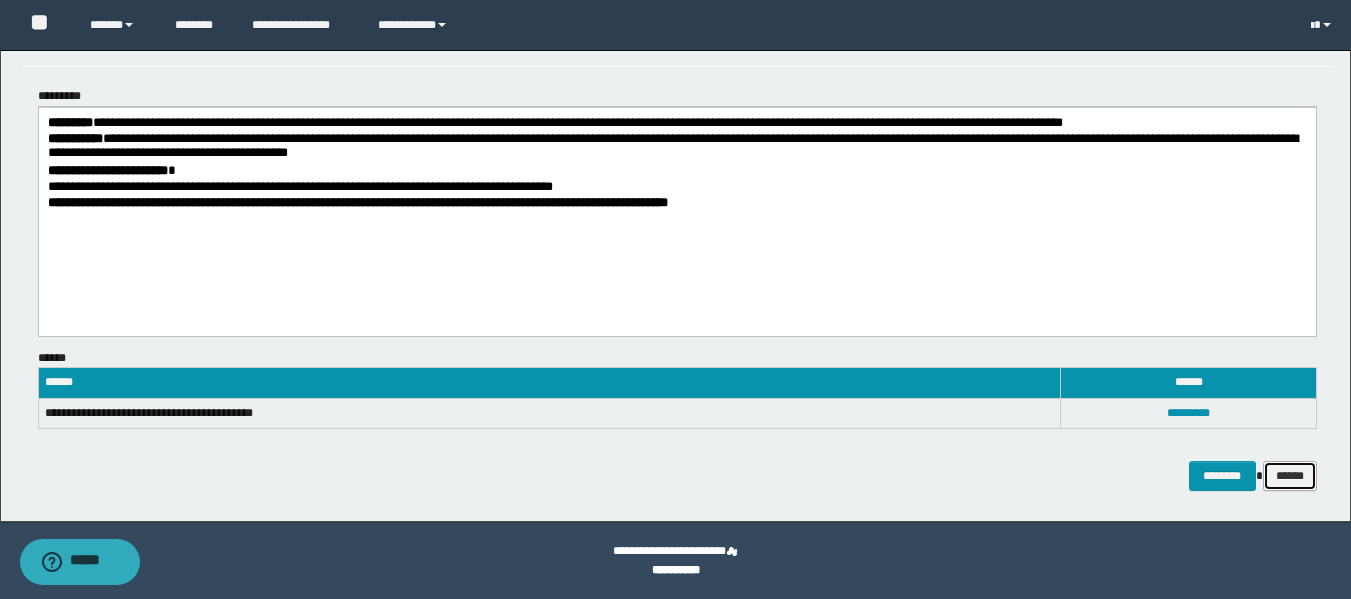click on "******" at bounding box center (1290, 476) 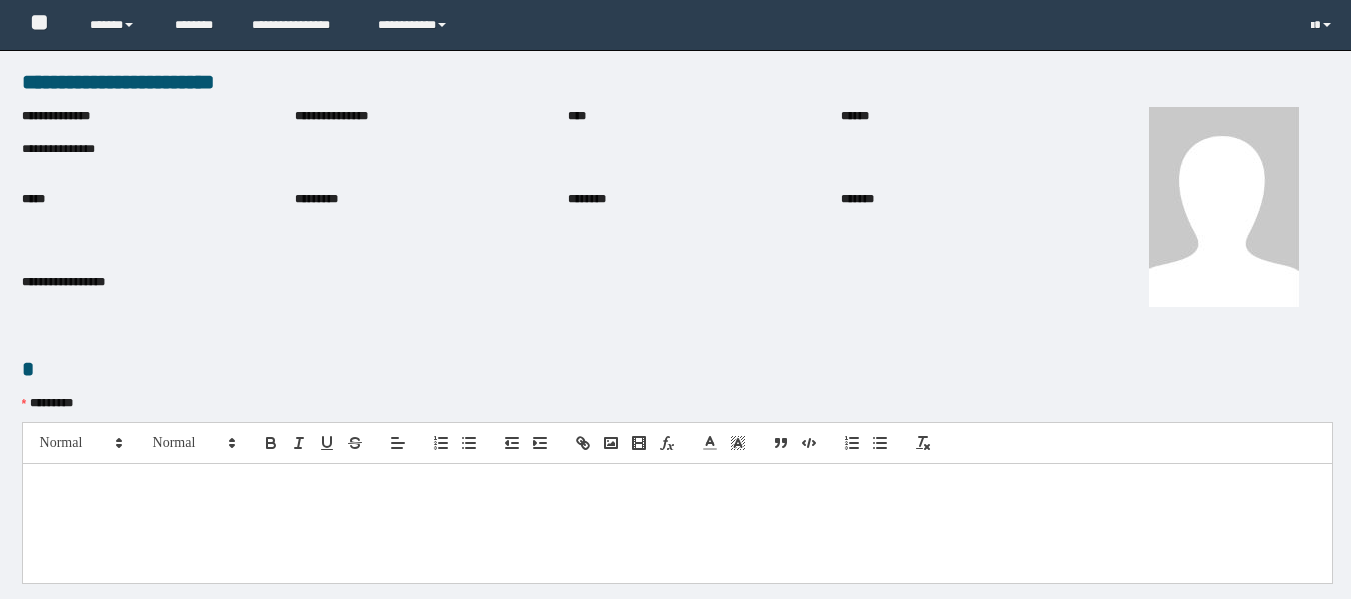 scroll, scrollTop: 0, scrollLeft: 0, axis: both 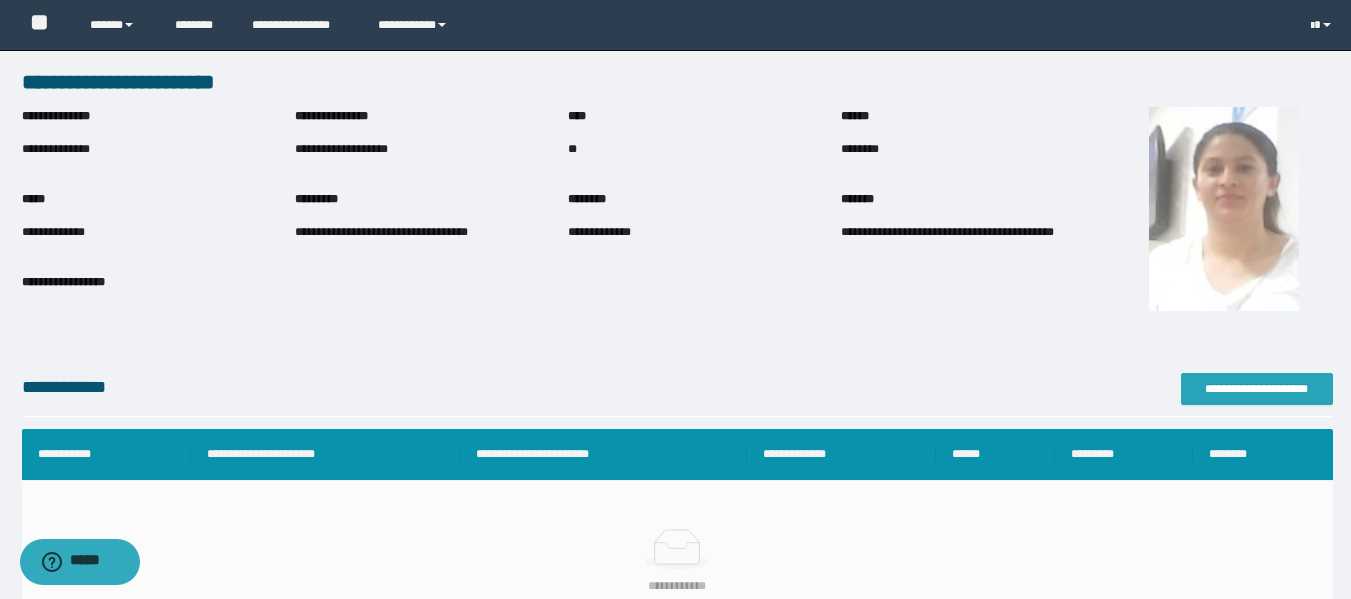 click on "**********" at bounding box center [1257, 389] 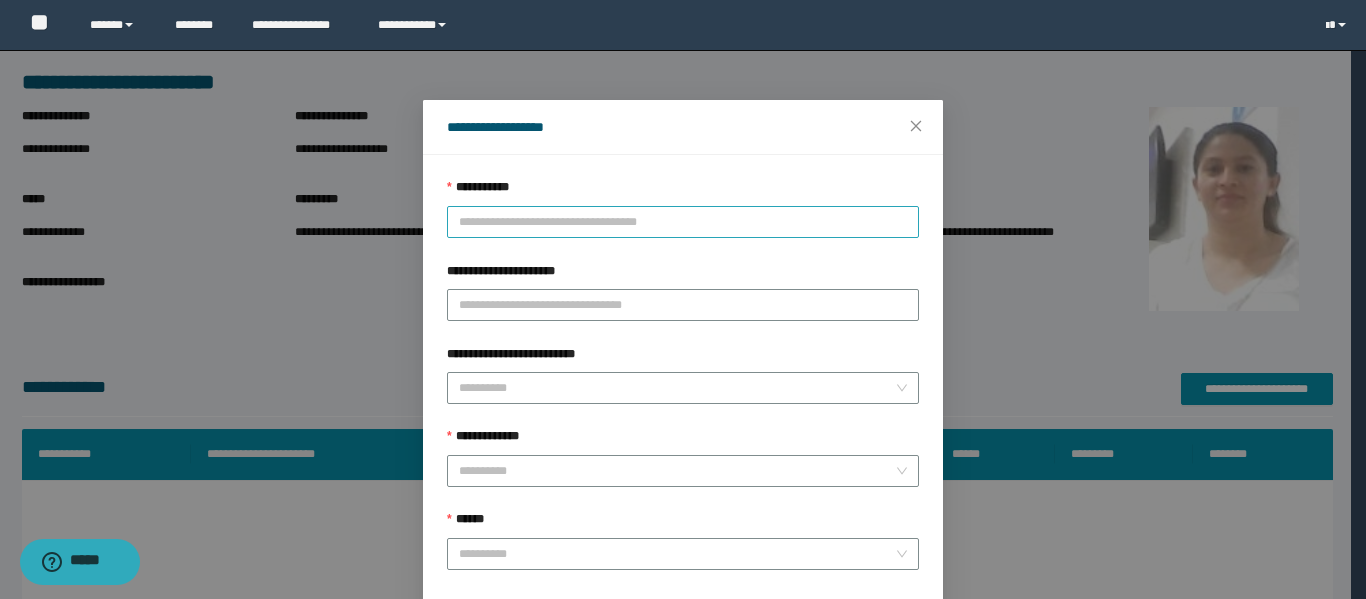 click on "**********" at bounding box center (683, 222) 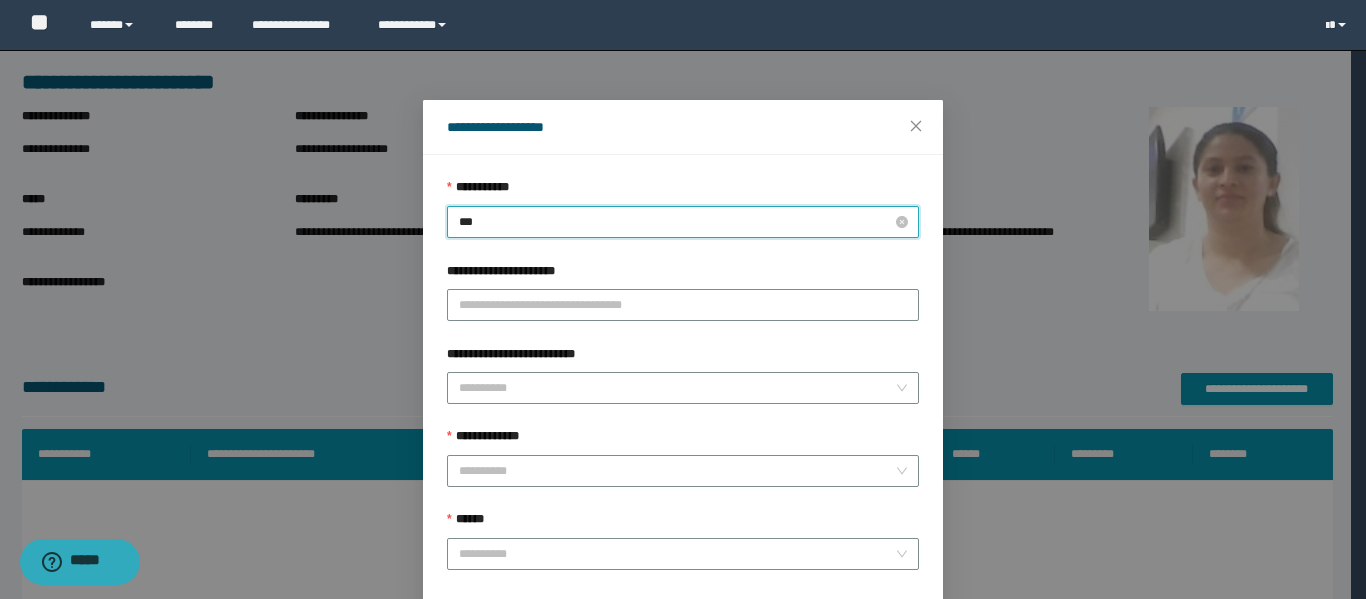 type on "****" 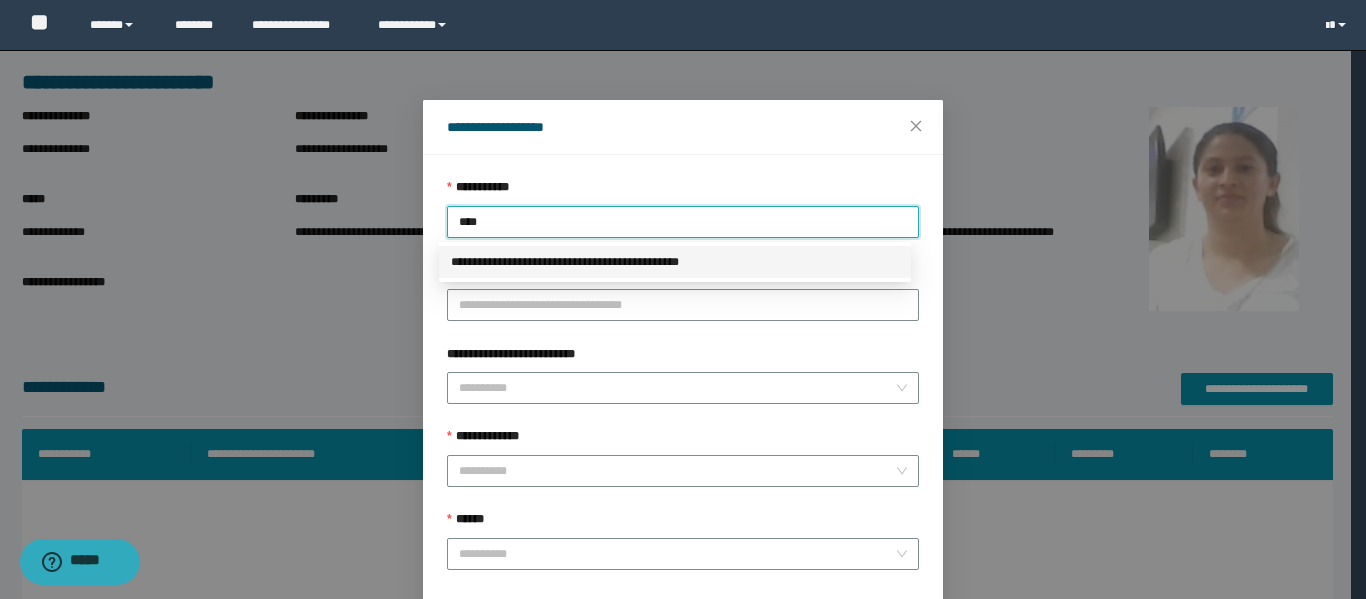 click on "**********" at bounding box center [675, 262] 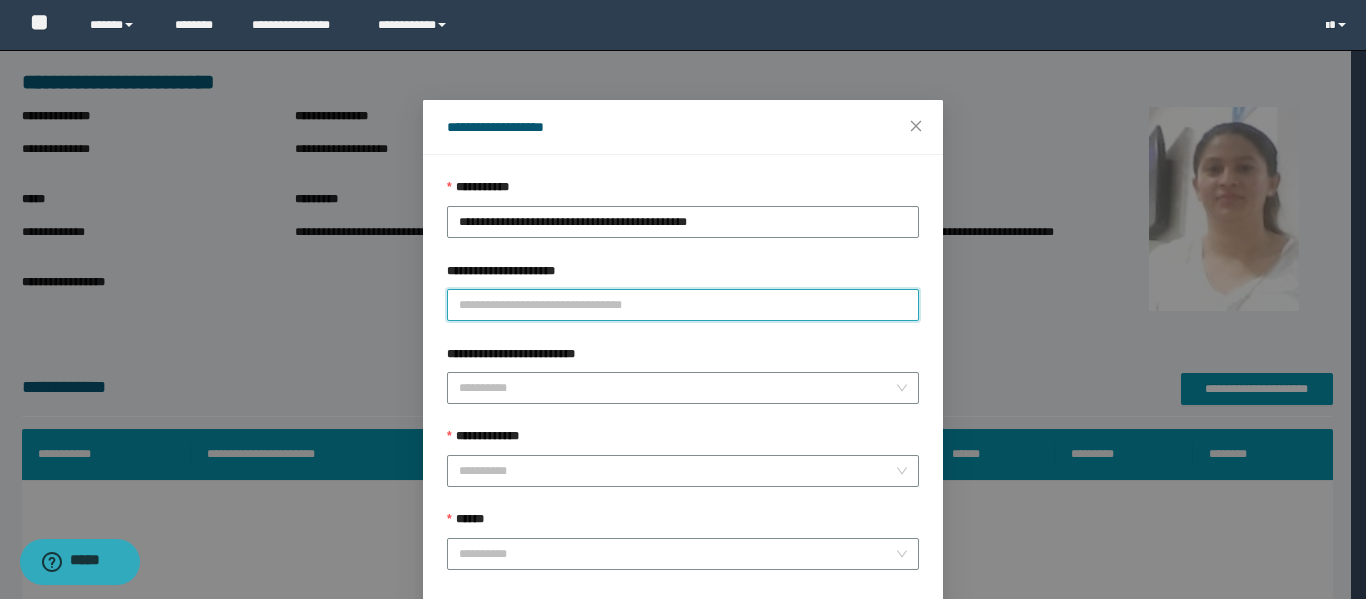 click on "**********" at bounding box center (683, 305) 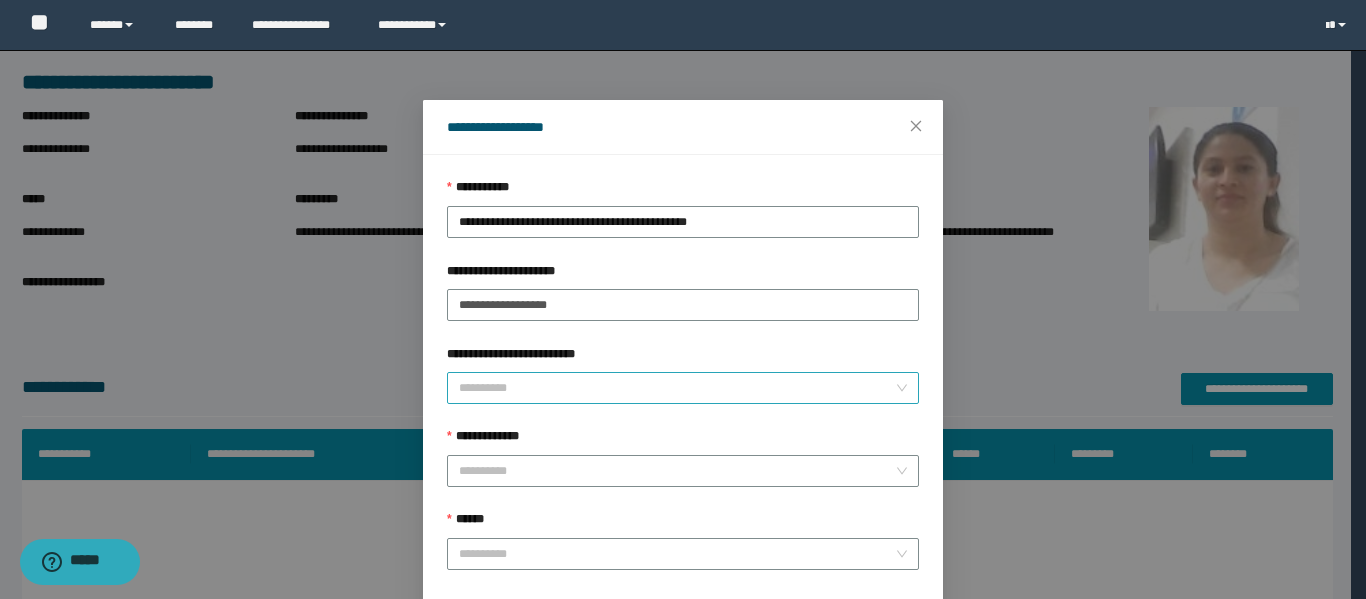 click on "**********" at bounding box center [677, 388] 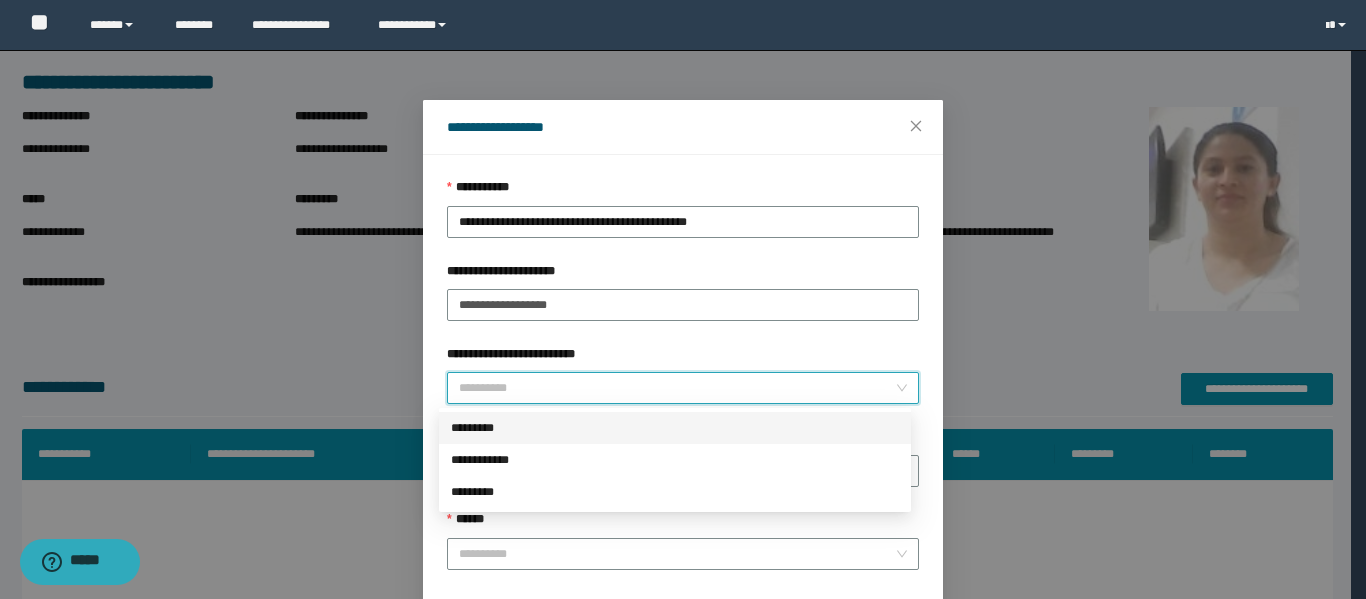 click on "*********" at bounding box center (675, 428) 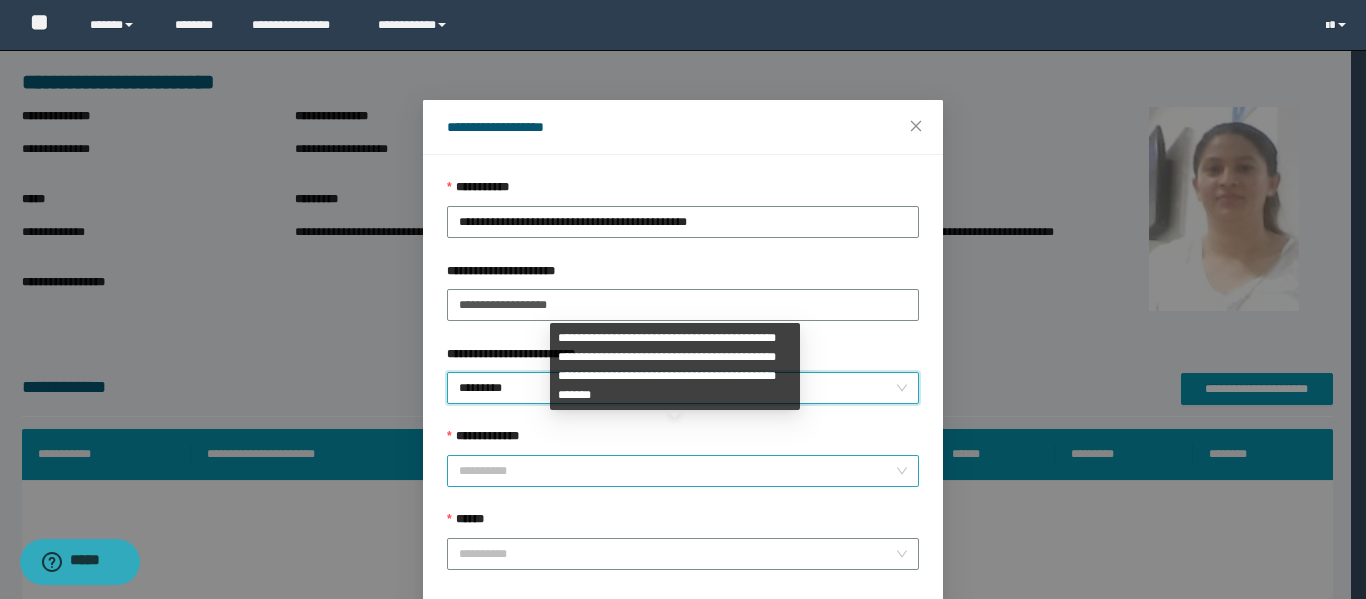 click on "**********" at bounding box center (677, 471) 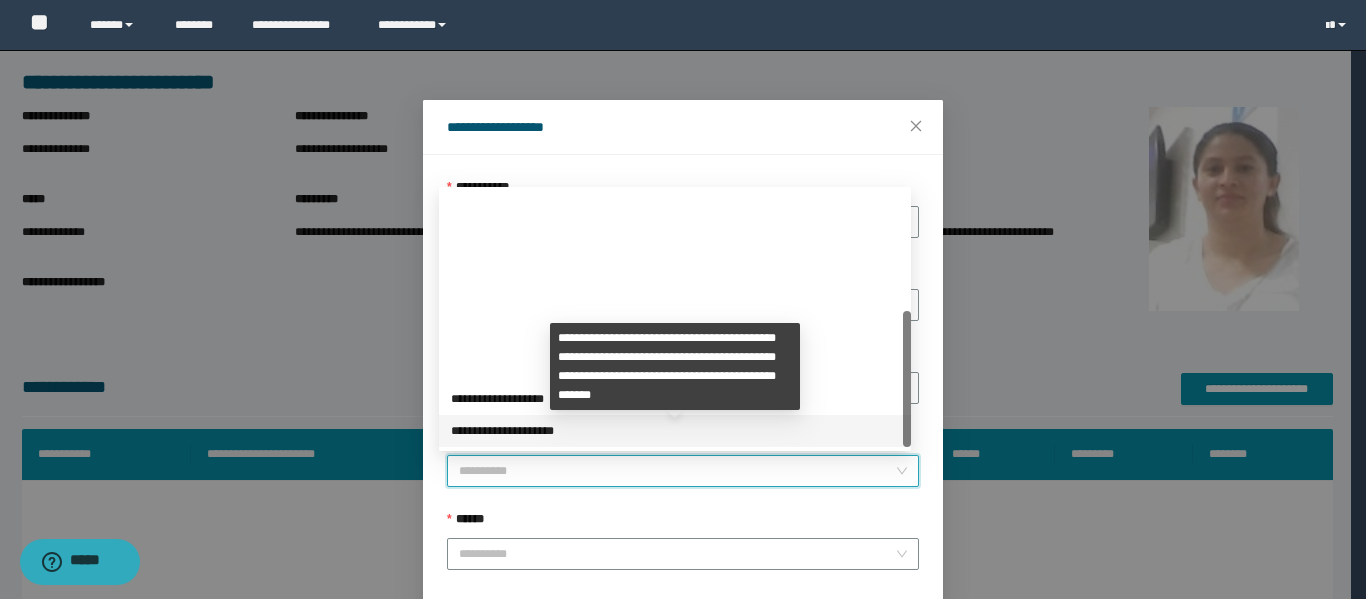 scroll, scrollTop: 224, scrollLeft: 0, axis: vertical 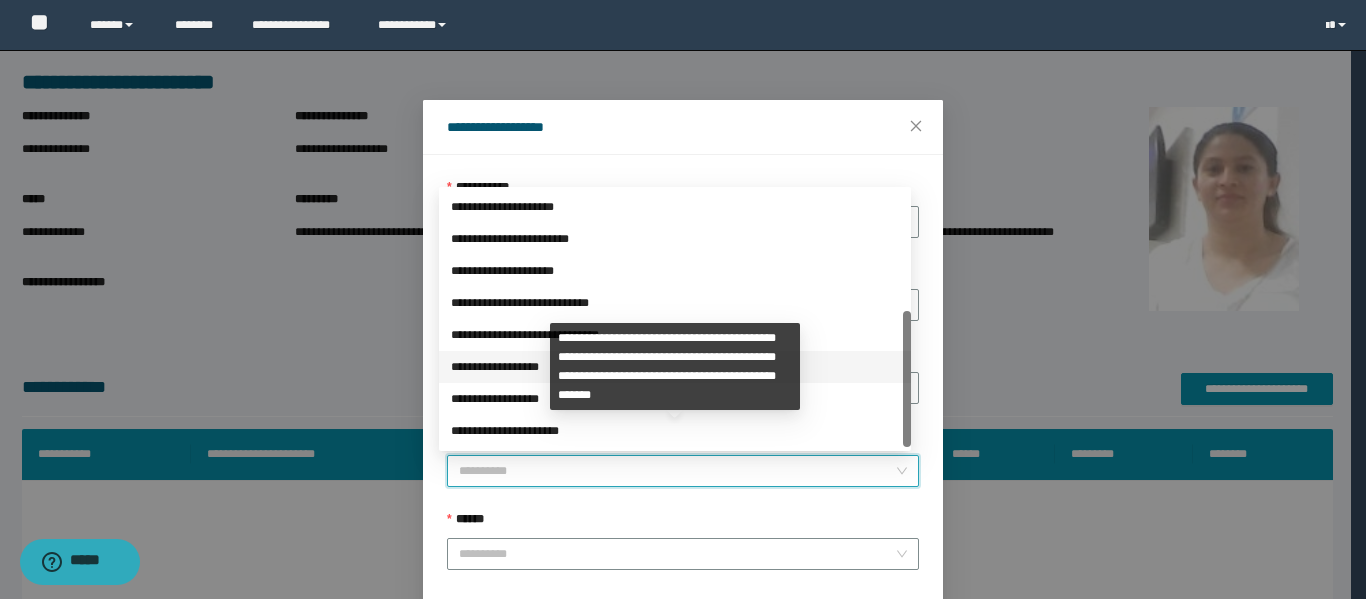 click on "**********" at bounding box center (675, 367) 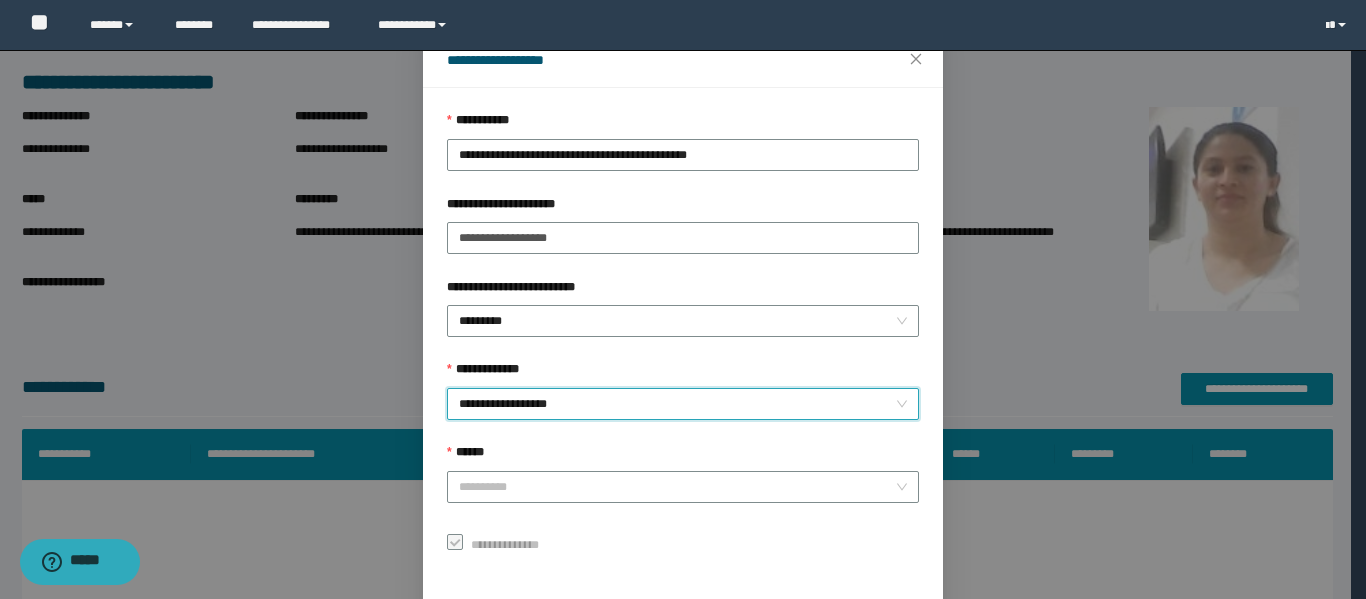 scroll, scrollTop: 153, scrollLeft: 0, axis: vertical 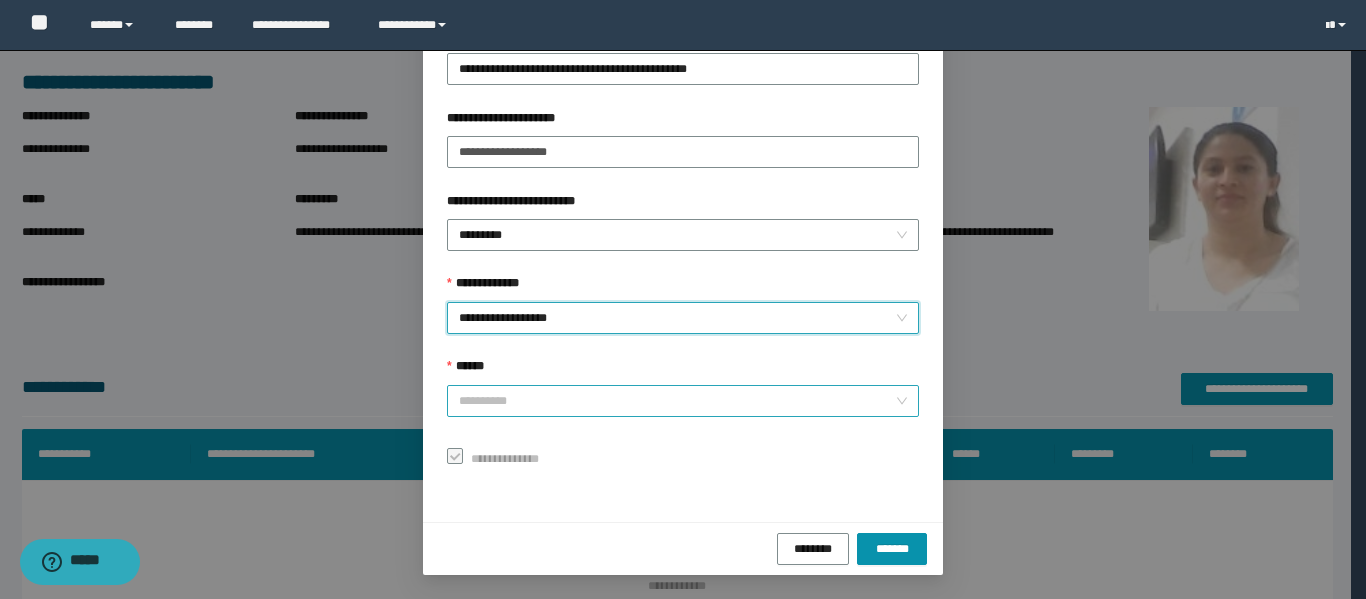 click on "******" at bounding box center (677, 401) 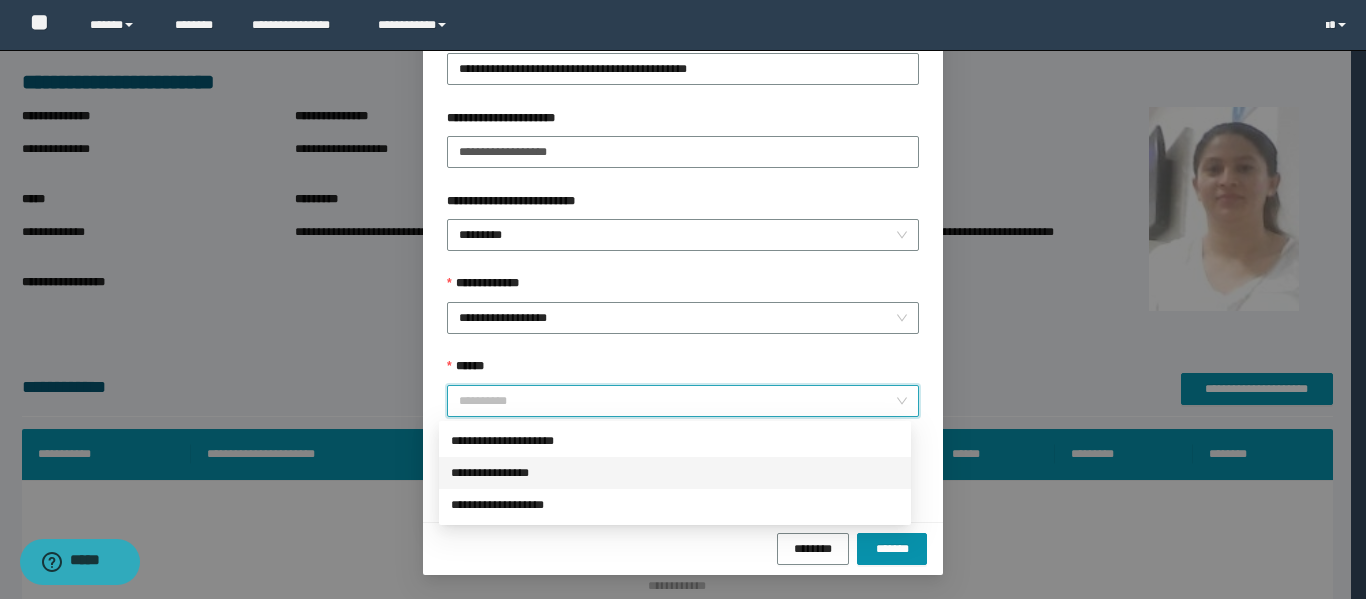 click on "**********" at bounding box center (675, 473) 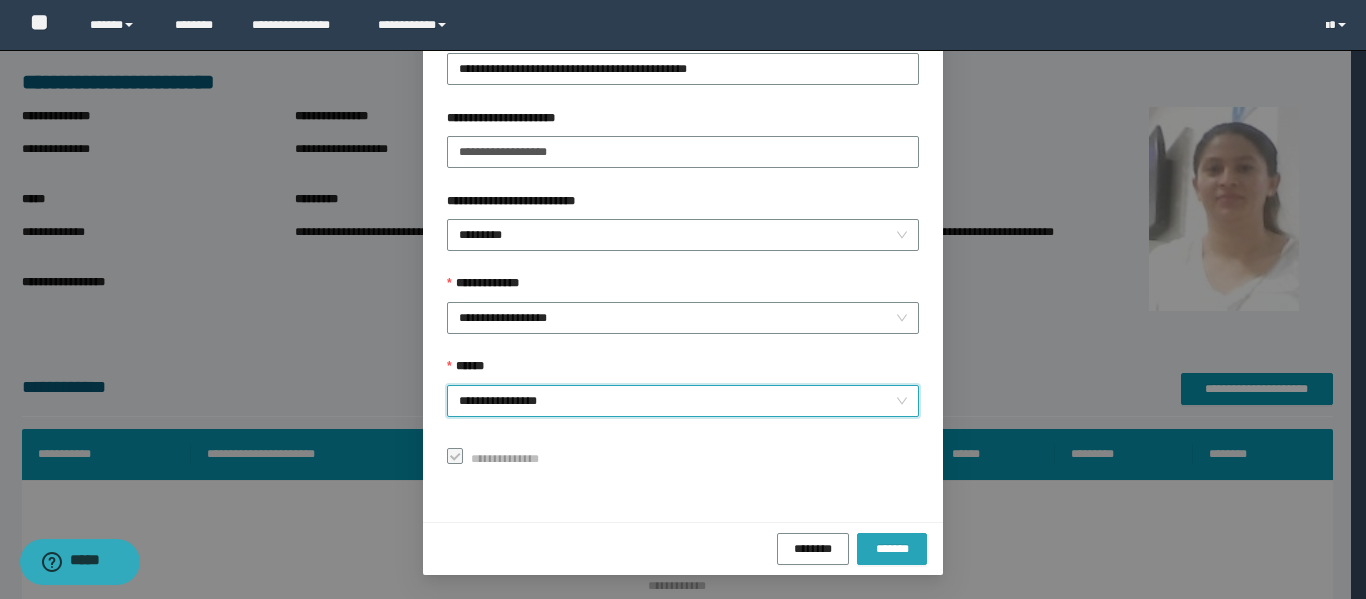 click on "*******" at bounding box center [892, 548] 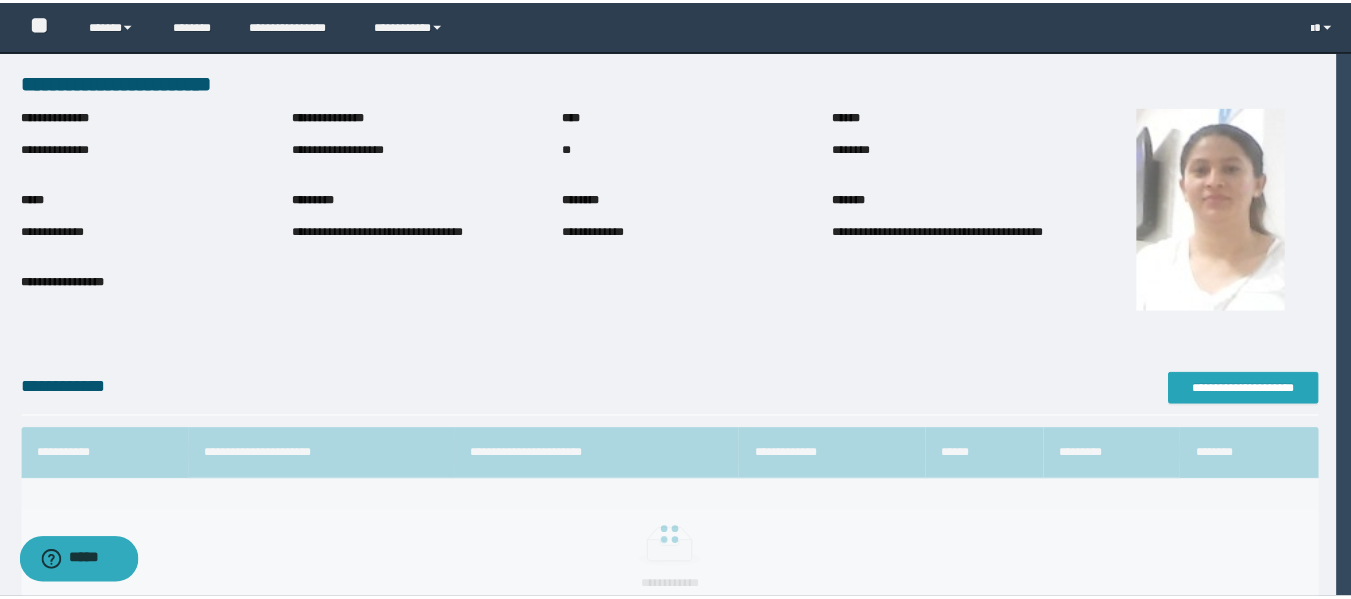 scroll, scrollTop: 0, scrollLeft: 0, axis: both 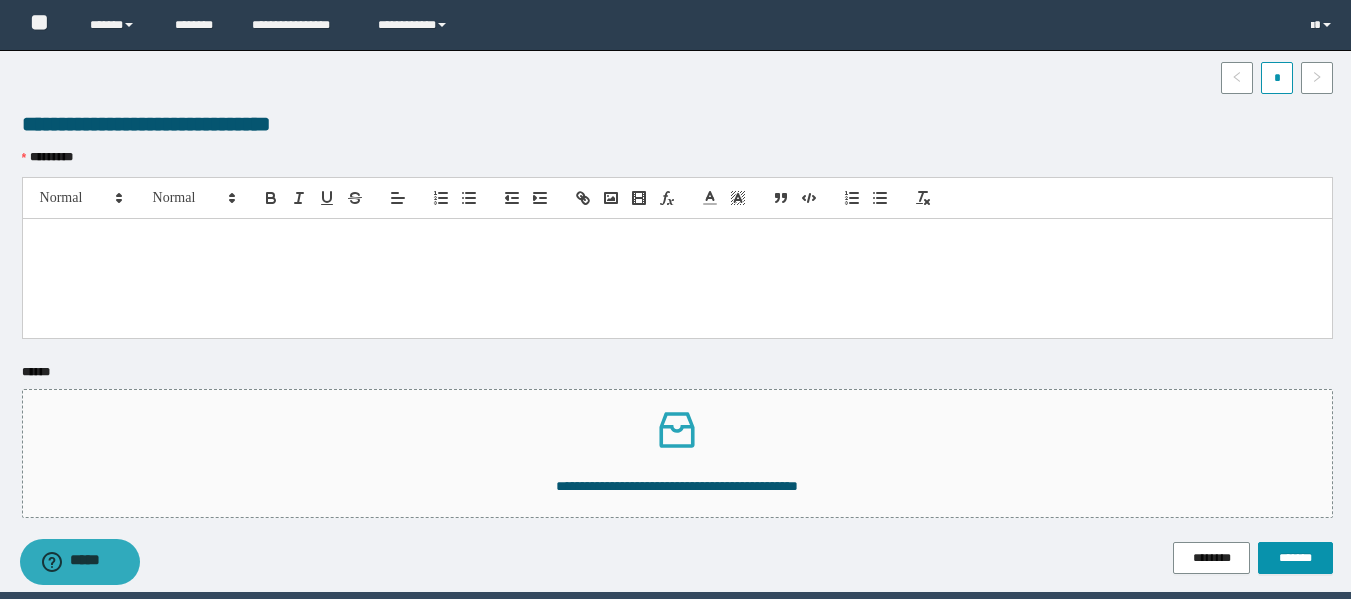 click at bounding box center [677, 240] 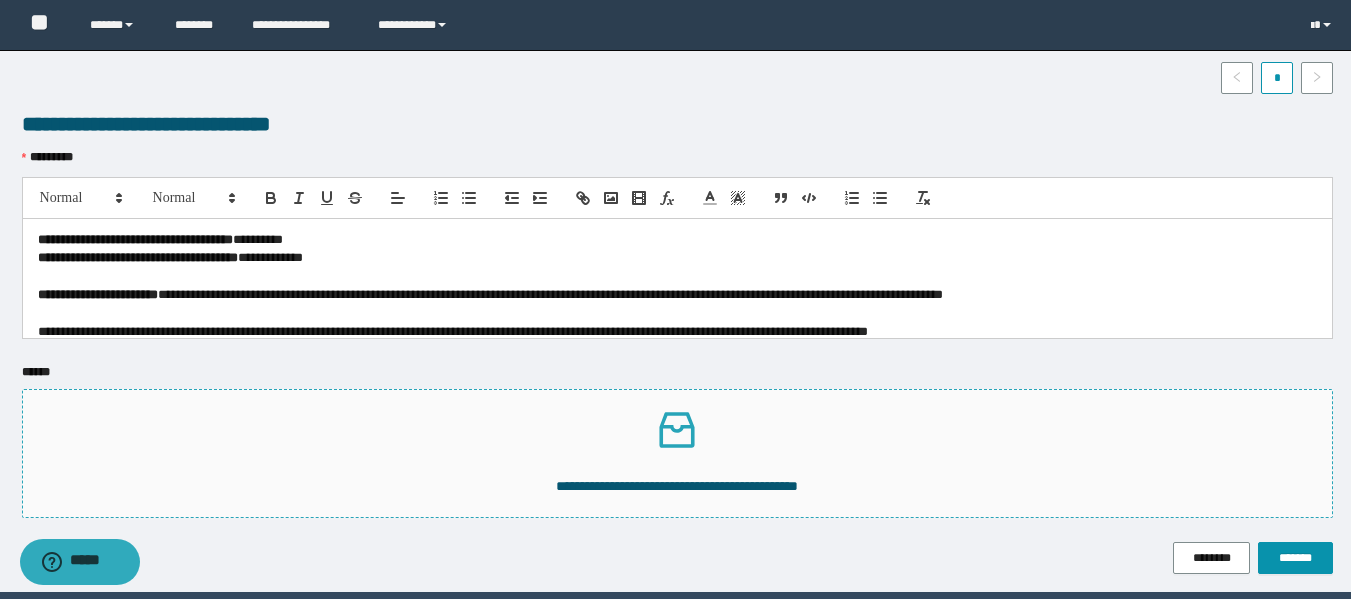 scroll, scrollTop: 0, scrollLeft: 0, axis: both 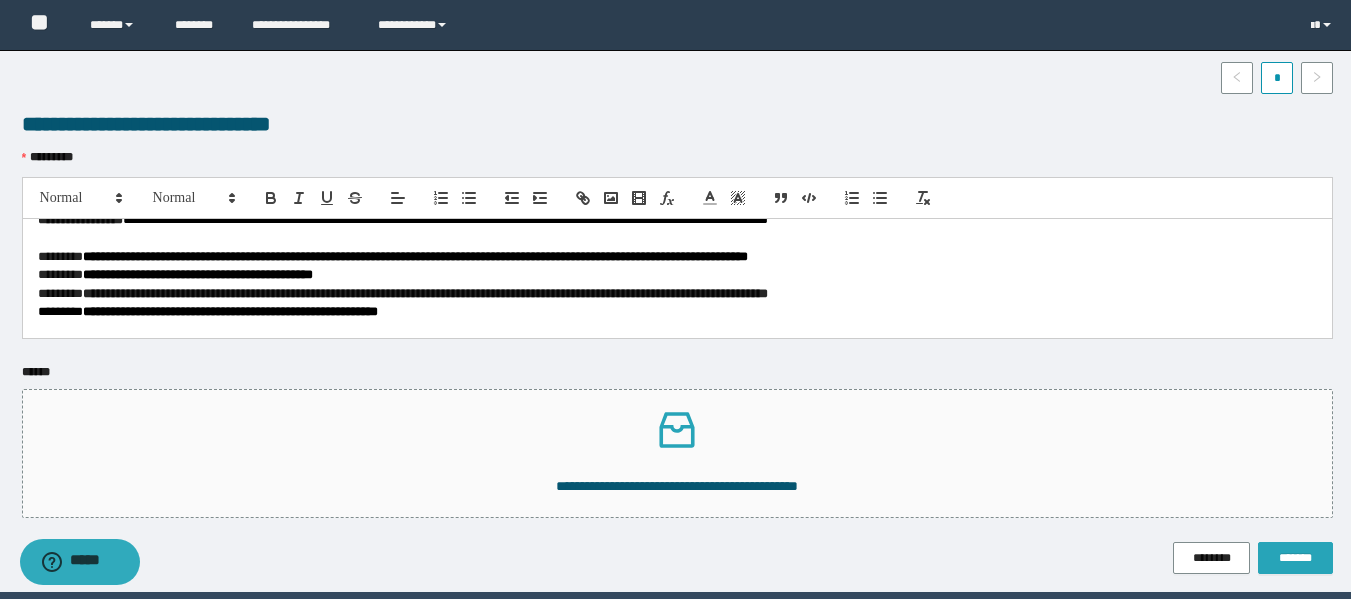 click on "*******" at bounding box center [1295, 558] 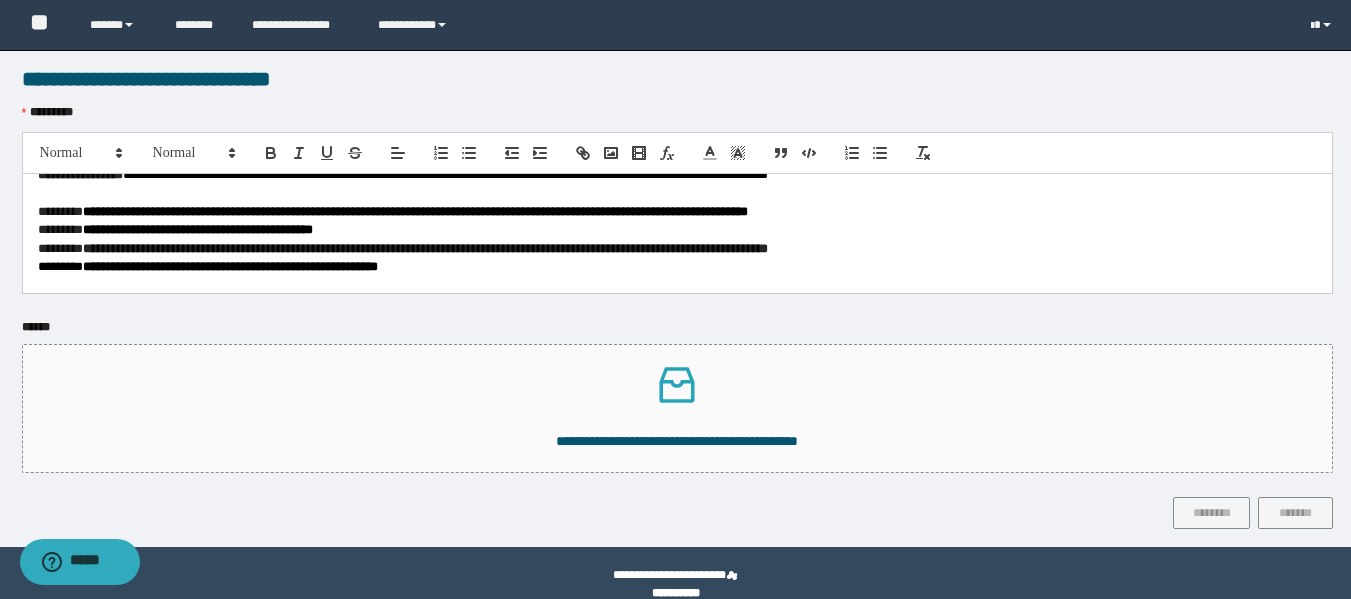 scroll, scrollTop: 569, scrollLeft: 0, axis: vertical 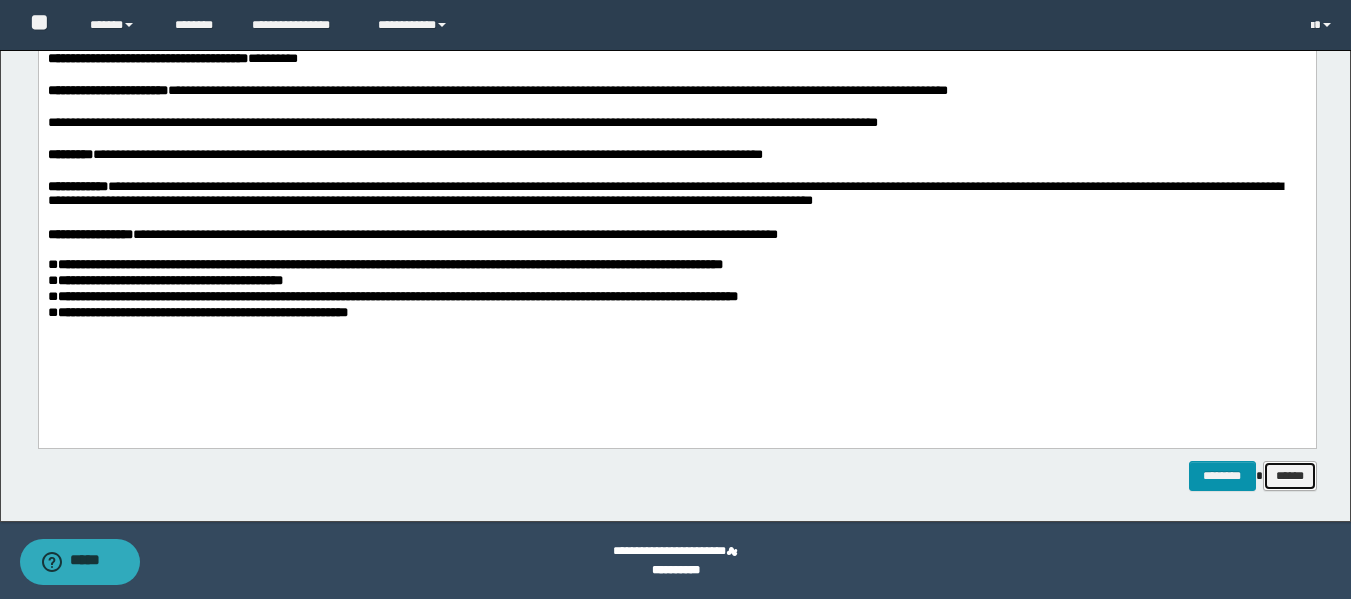 click on "******" at bounding box center [1290, 476] 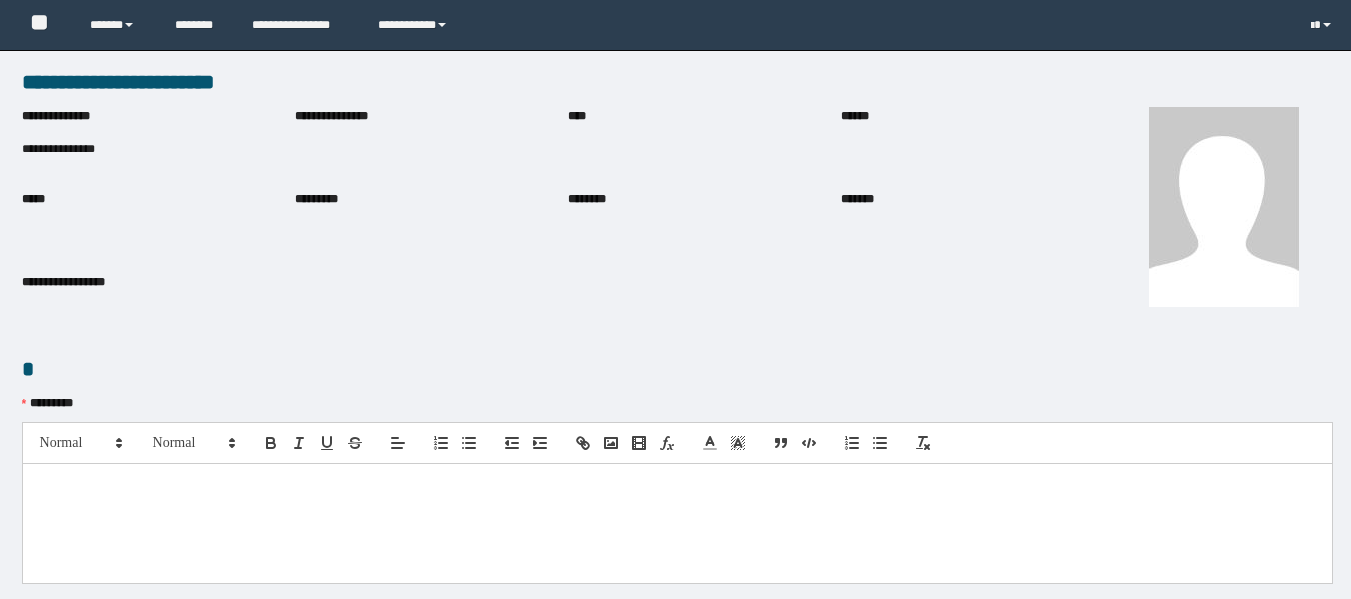 scroll, scrollTop: 0, scrollLeft: 0, axis: both 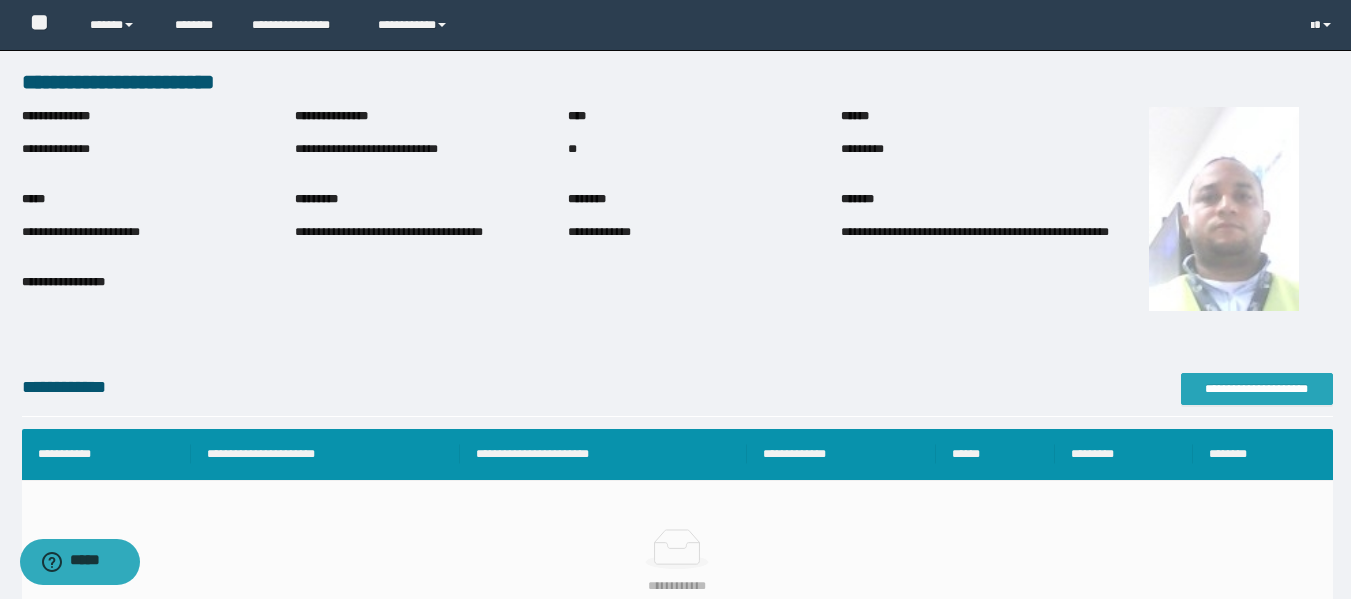 click on "**********" at bounding box center (1257, 389) 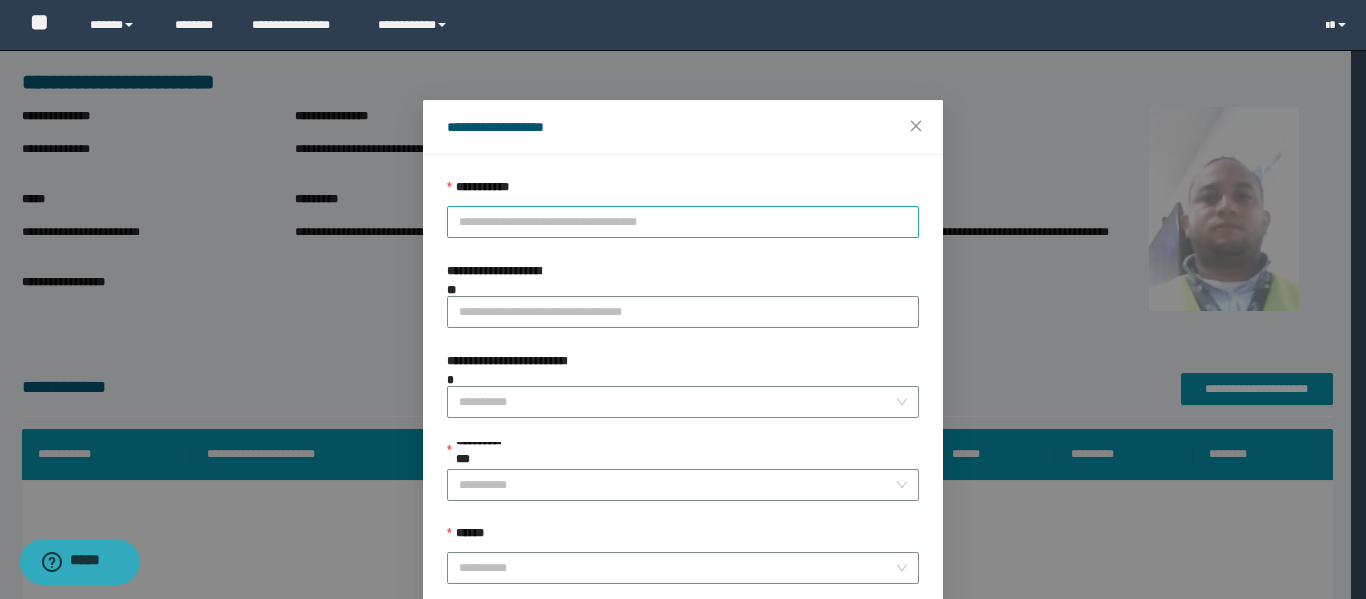 click on "**********" at bounding box center [683, 222] 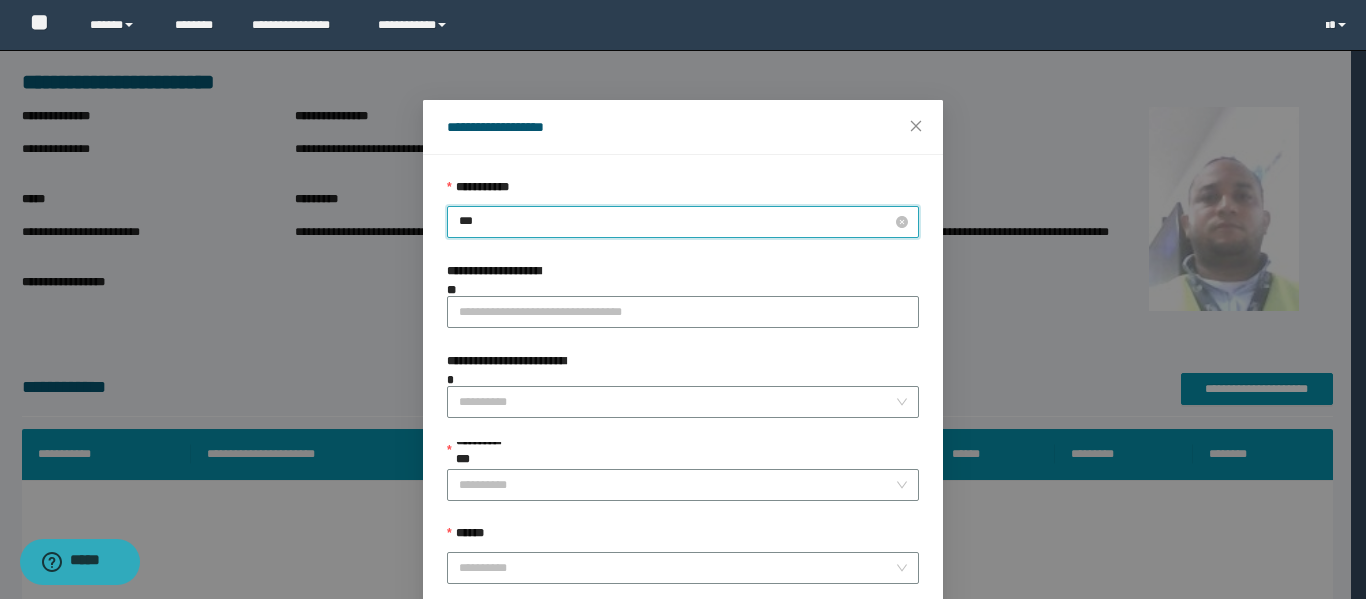 type on "****" 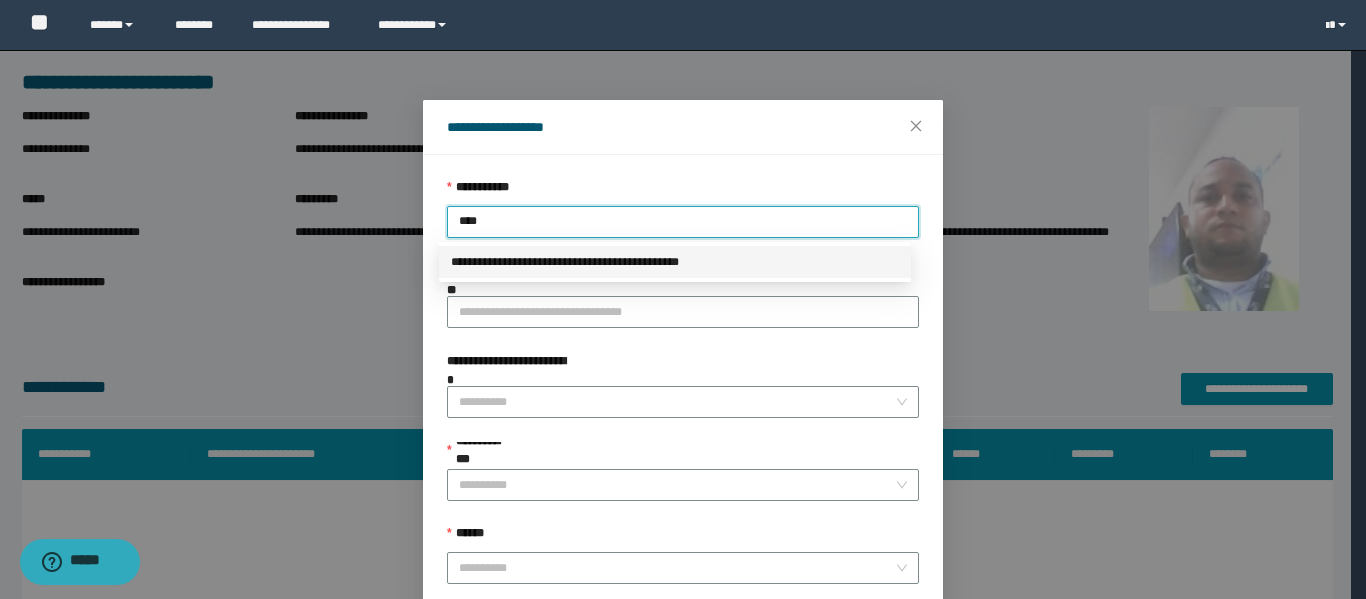 click on "**********" at bounding box center (675, 262) 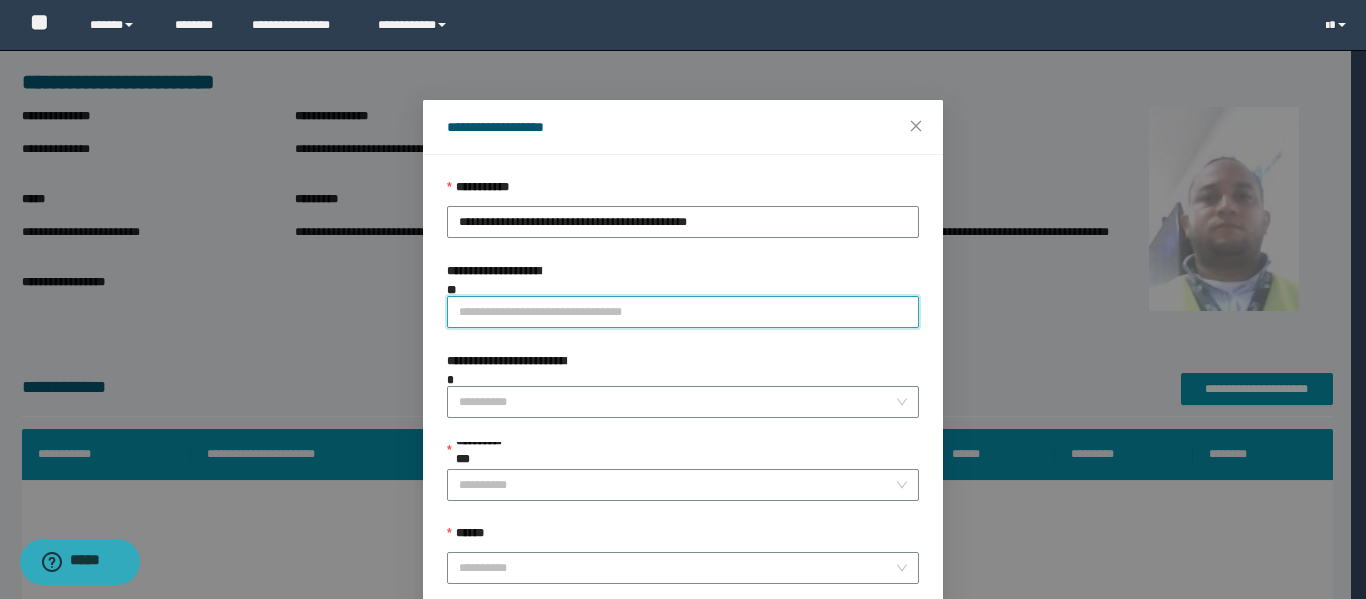 click on "**********" at bounding box center [683, 312] 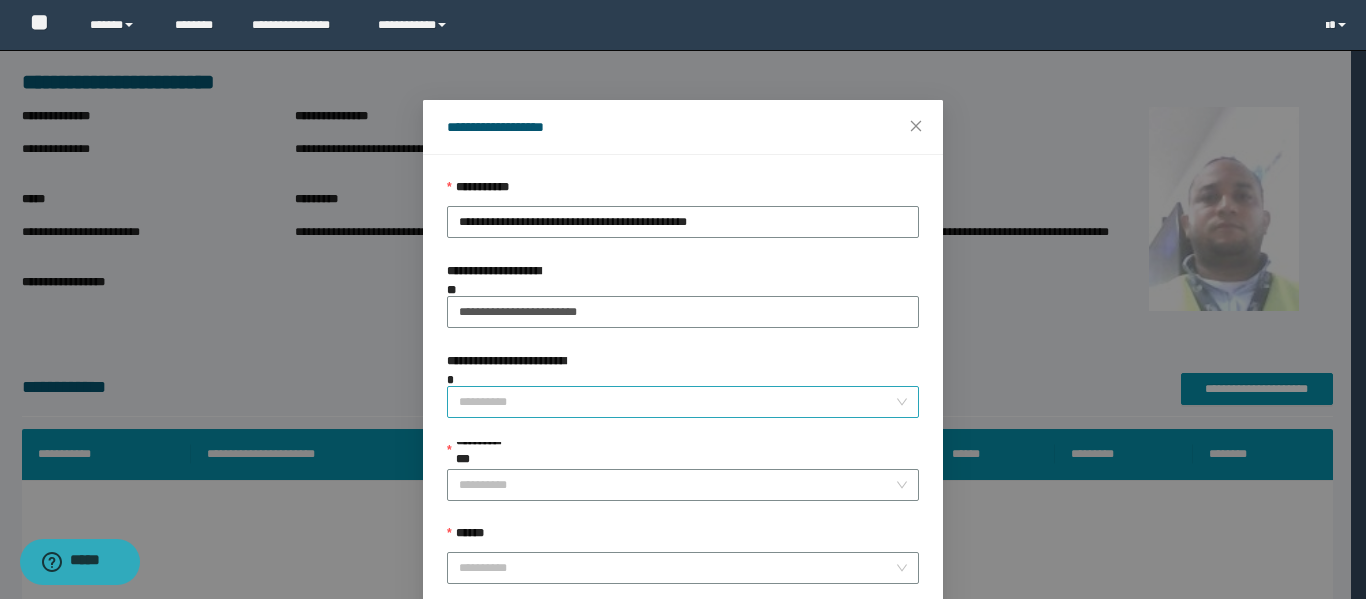 click on "**********" at bounding box center [677, 402] 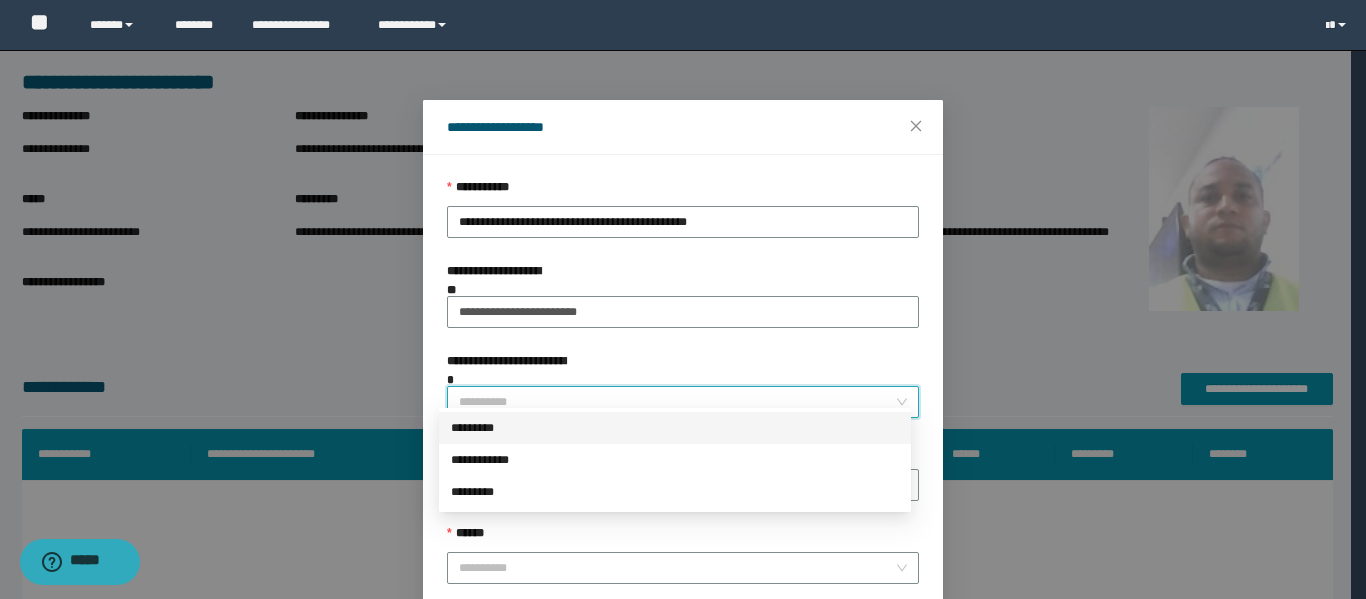 click on "*********" at bounding box center [675, 428] 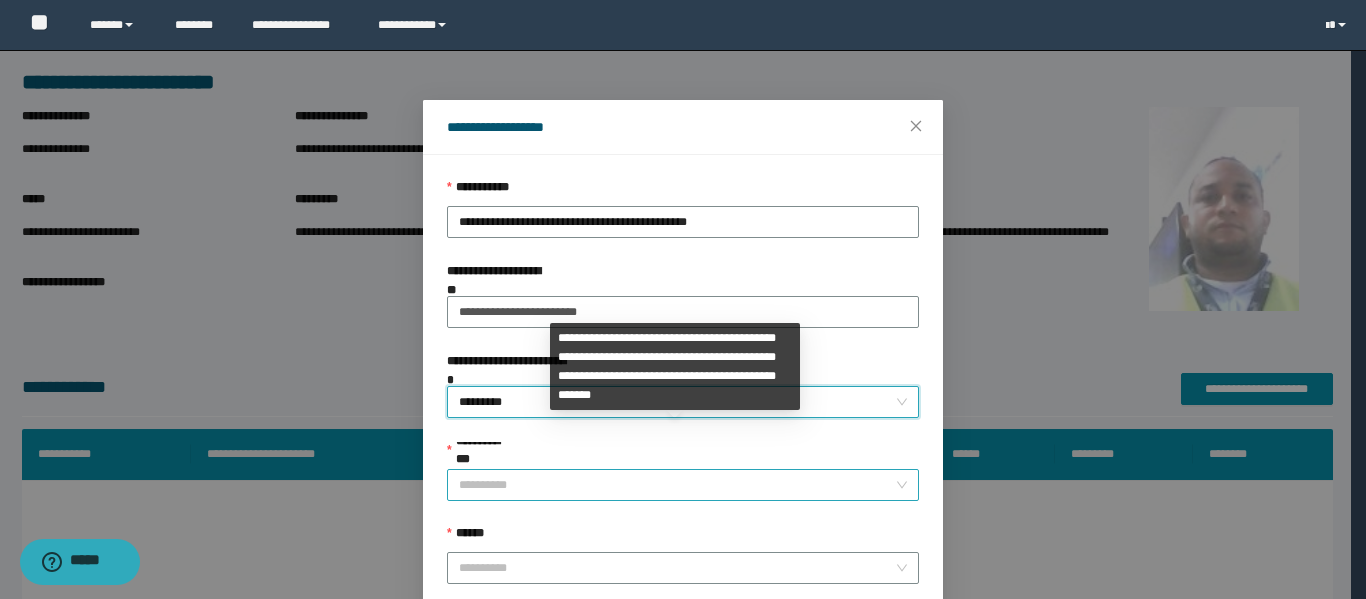 click on "**********" at bounding box center [677, 485] 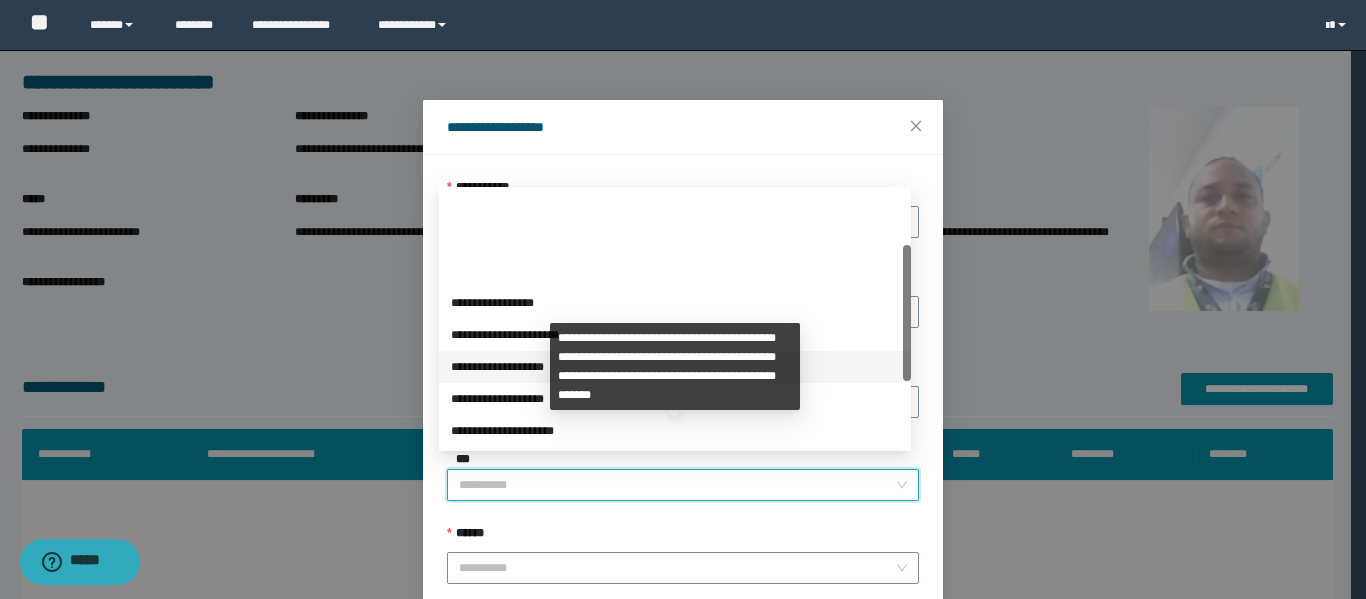 scroll, scrollTop: 224, scrollLeft: 0, axis: vertical 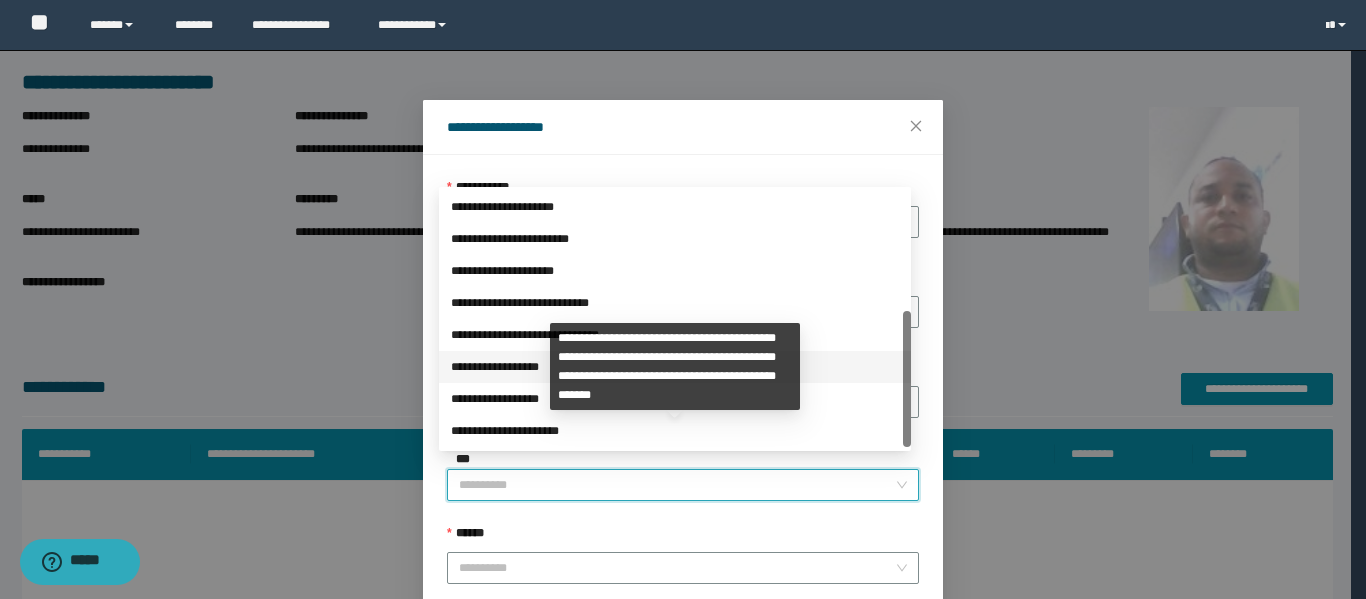click on "**********" at bounding box center [675, 367] 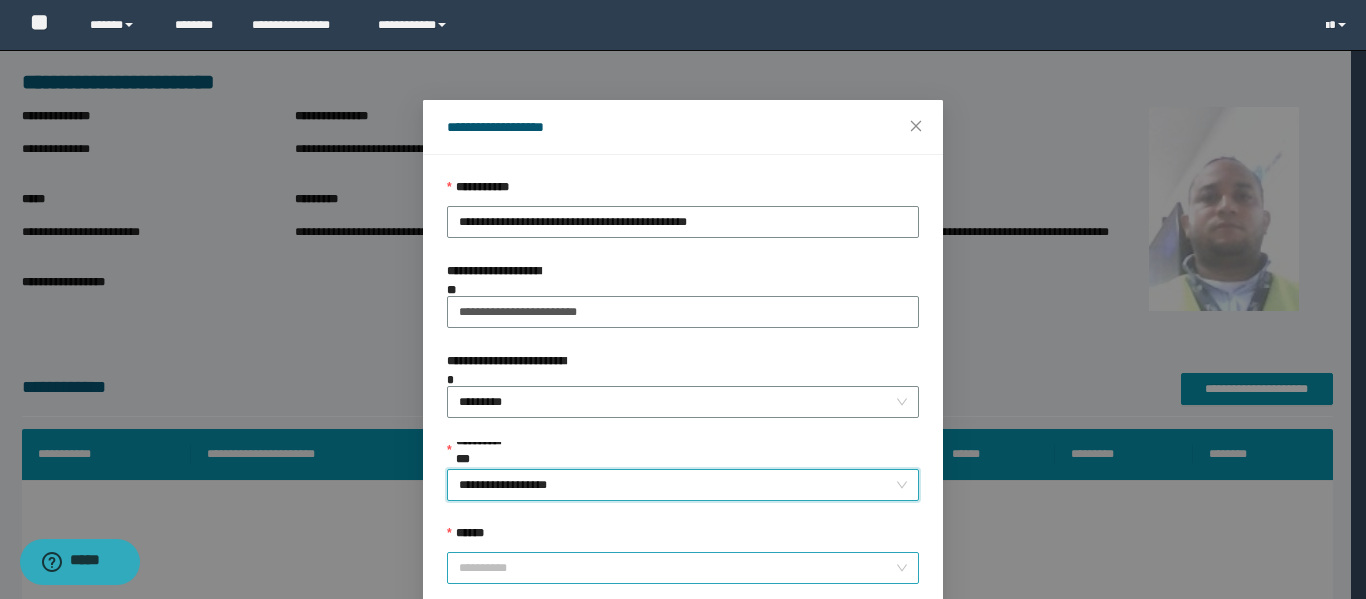 click on "******" at bounding box center [677, 568] 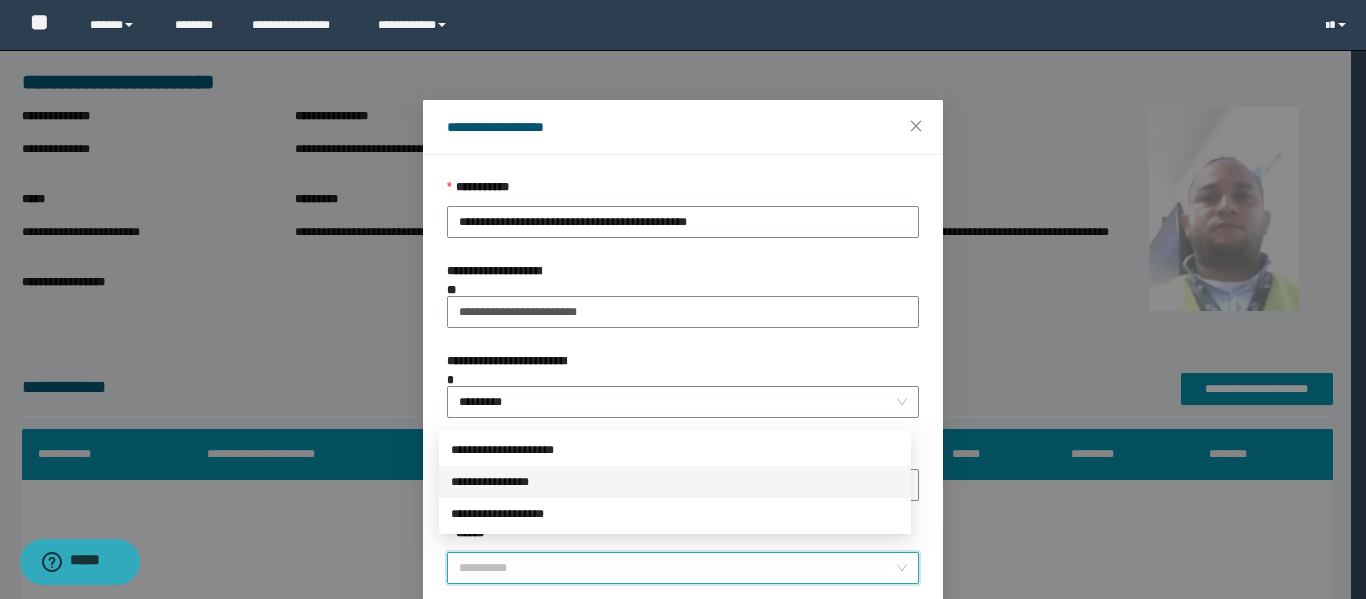click on "**********" at bounding box center [675, 482] 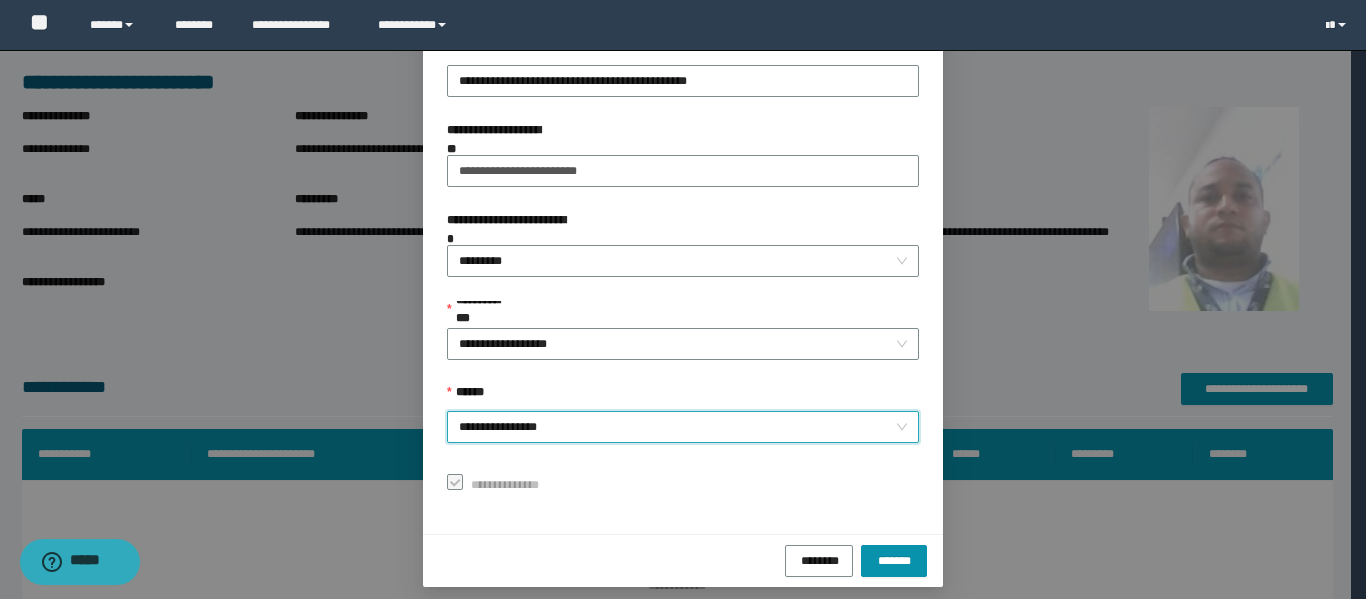 scroll, scrollTop: 153, scrollLeft: 0, axis: vertical 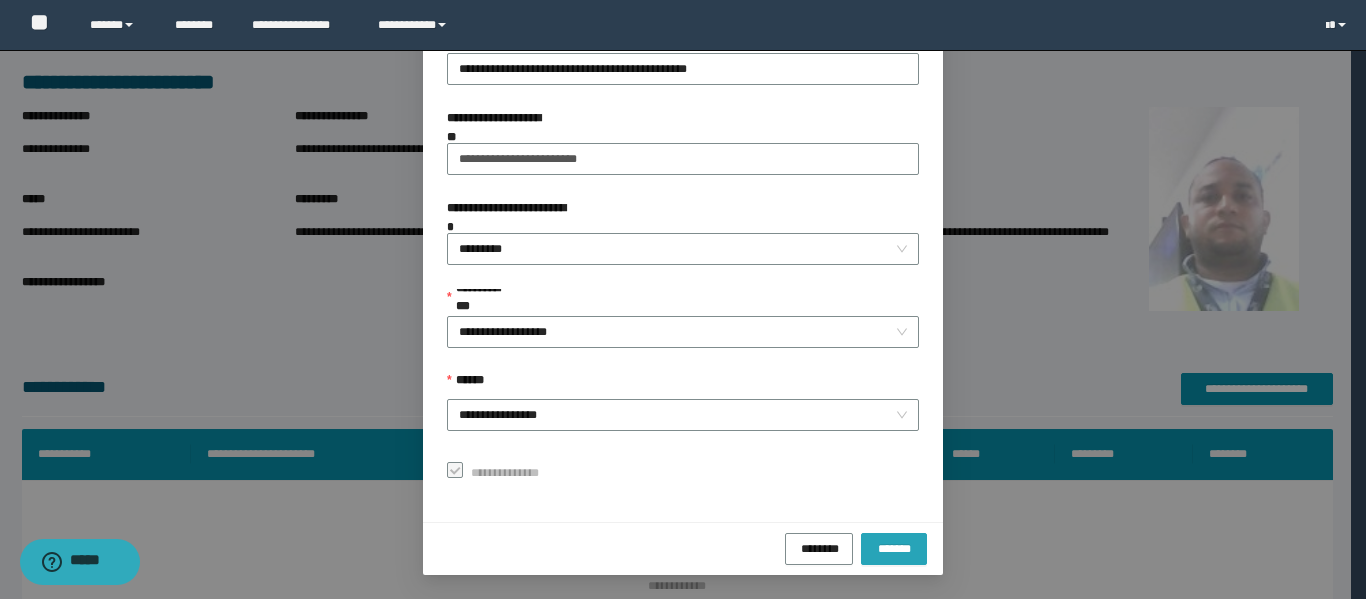 click on "*******" at bounding box center [894, 547] 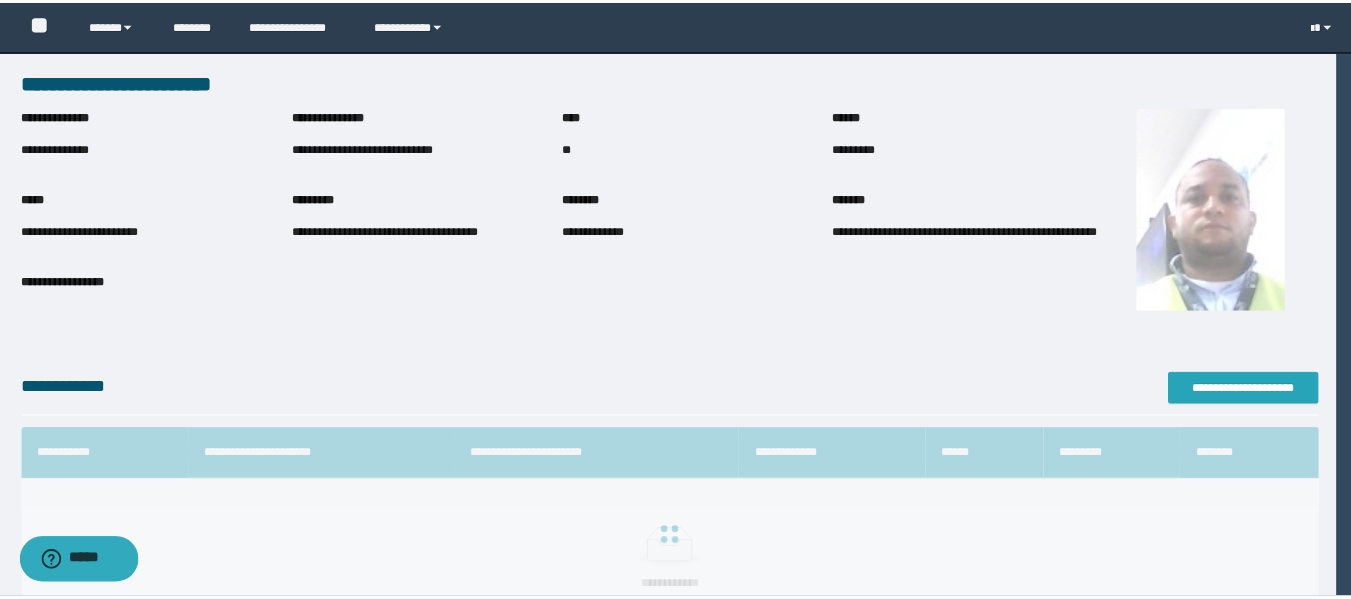 scroll, scrollTop: 0, scrollLeft: 0, axis: both 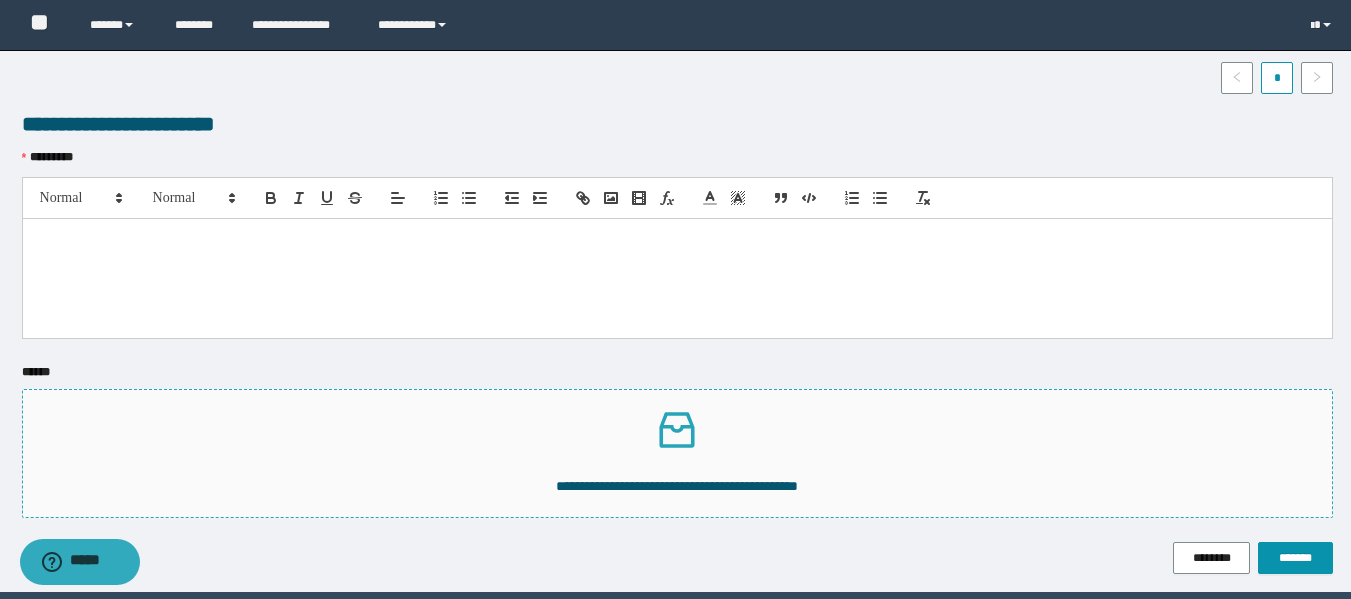 click on "**********" at bounding box center [677, 486] 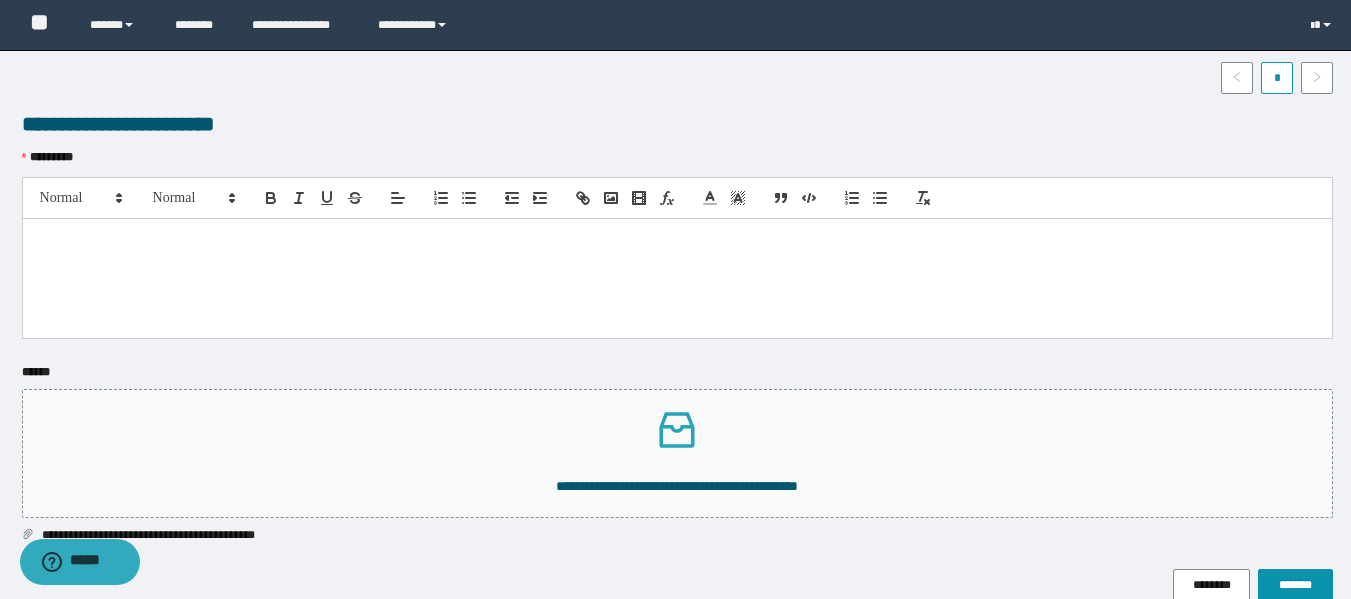 click at bounding box center (677, 278) 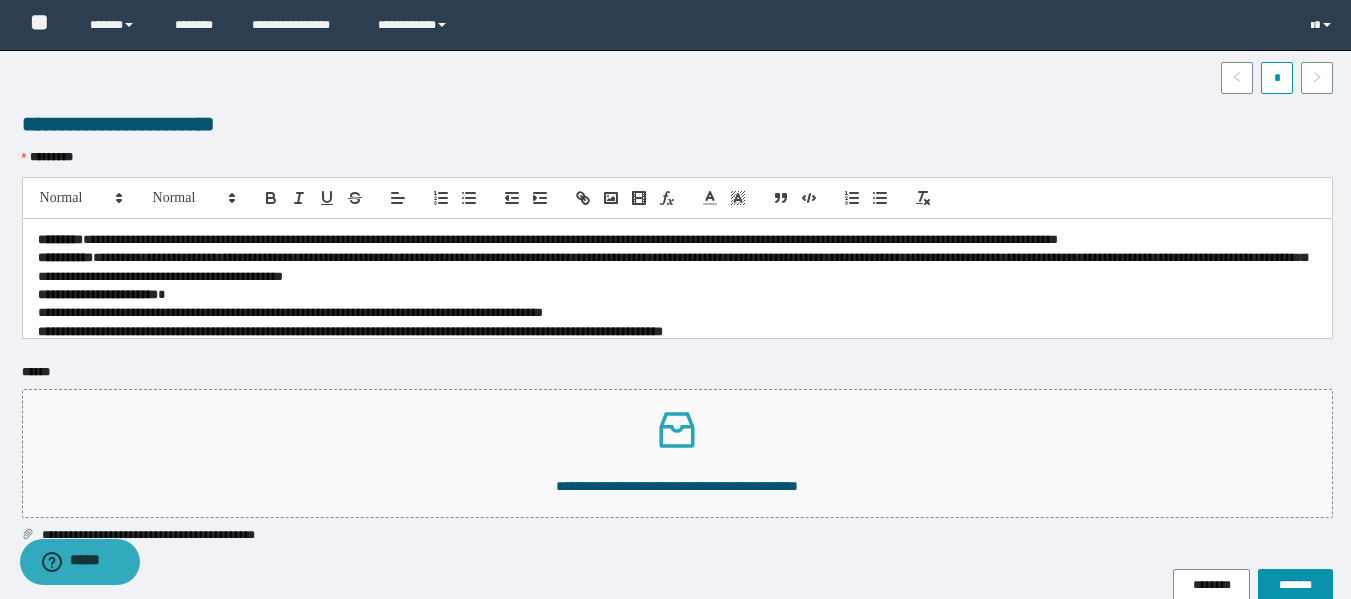 scroll, scrollTop: 0, scrollLeft: 0, axis: both 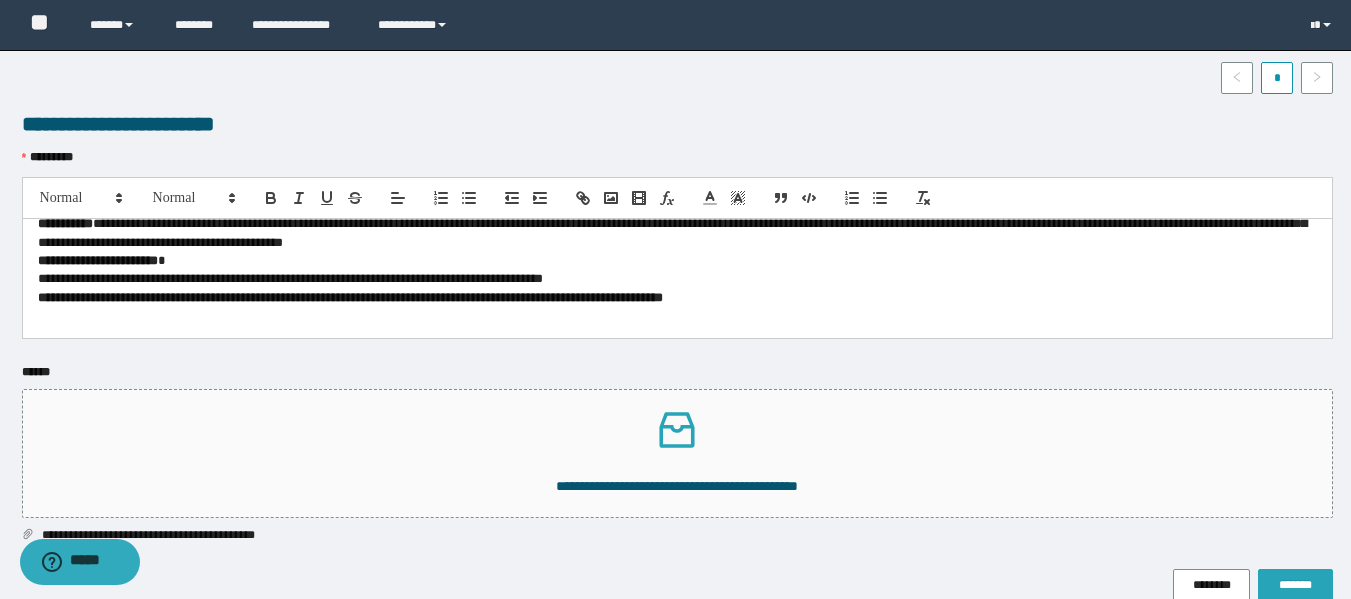 click on "*******" at bounding box center [1295, 585] 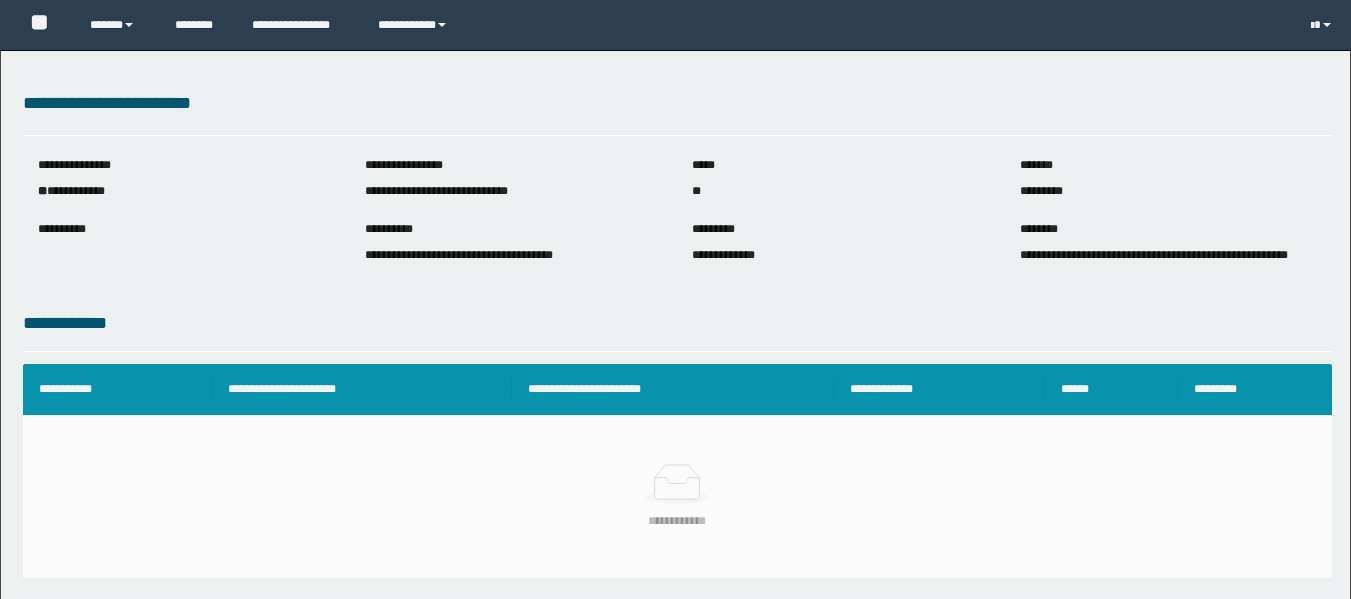scroll, scrollTop: 0, scrollLeft: 0, axis: both 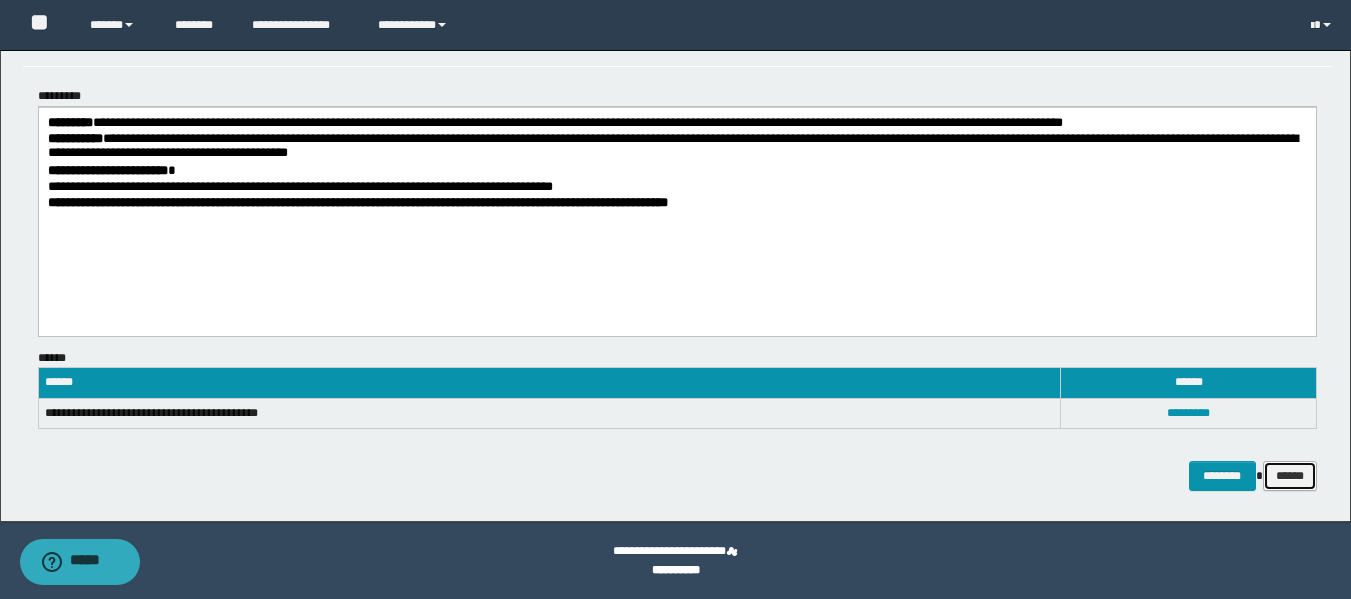 click on "******" at bounding box center (1290, 476) 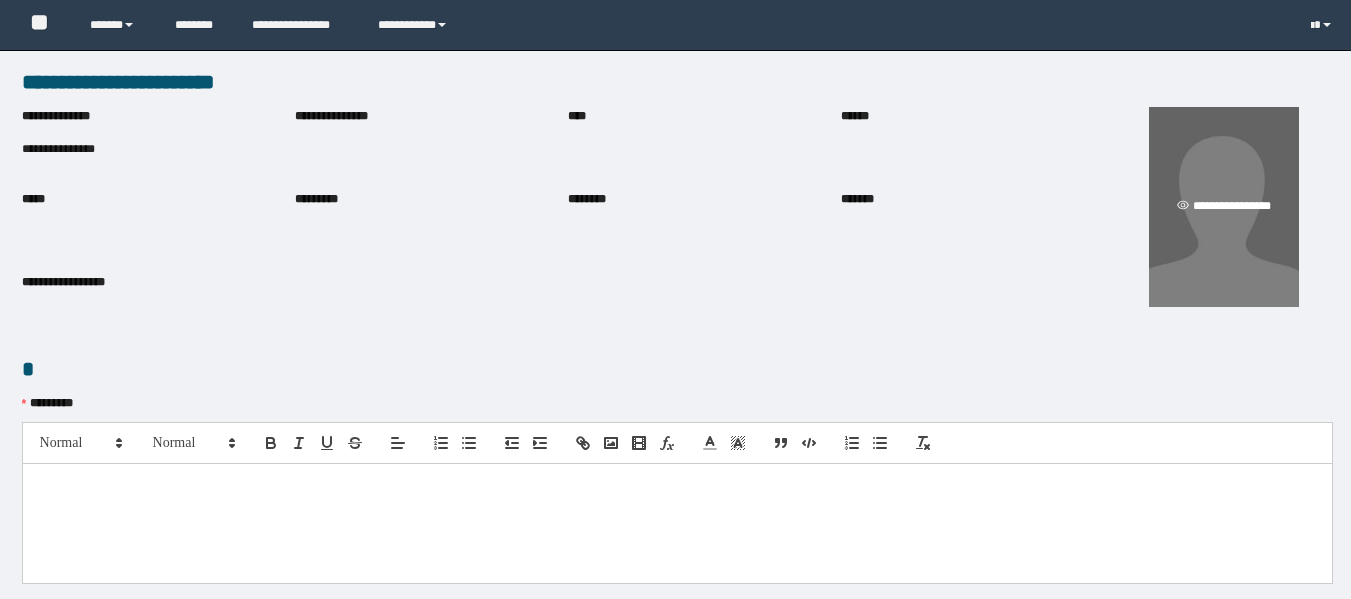 scroll, scrollTop: 0, scrollLeft: 0, axis: both 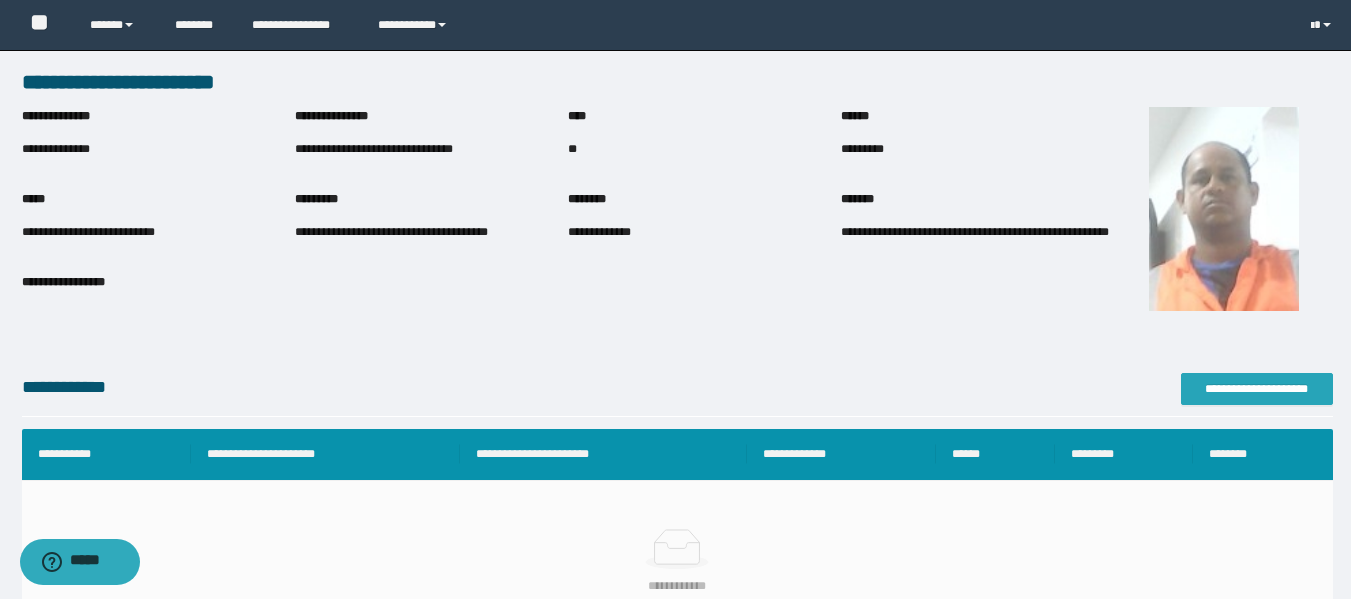 click on "**********" at bounding box center (1257, 389) 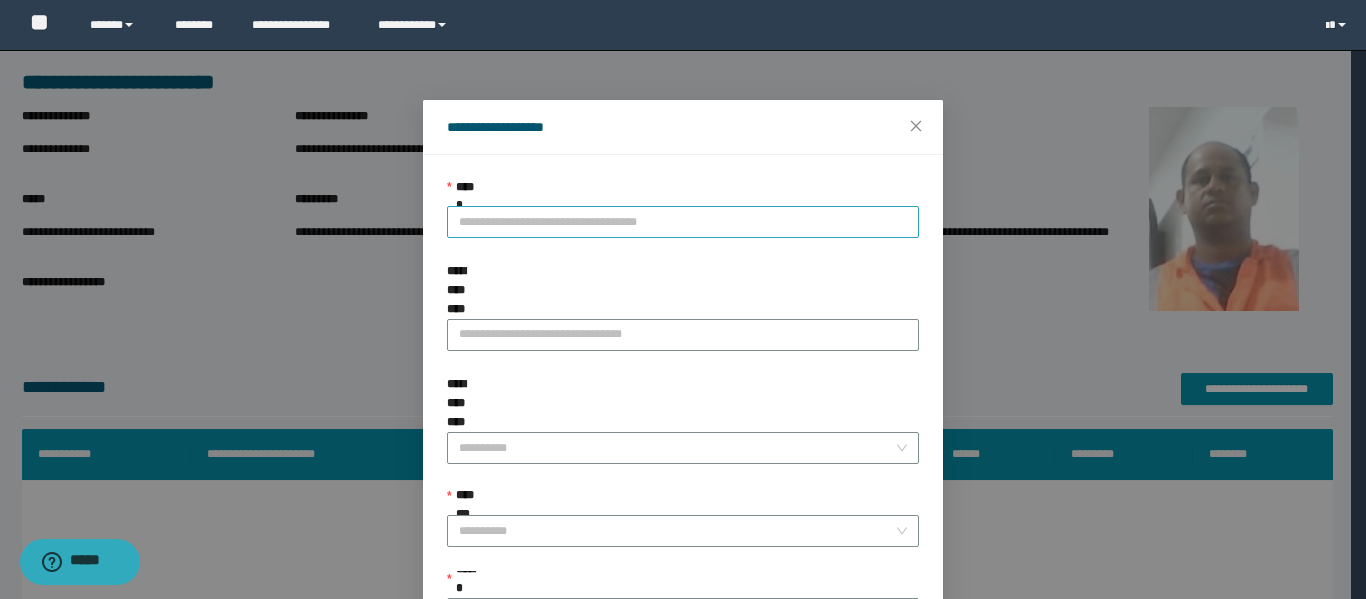 click on "**********" at bounding box center [683, 222] 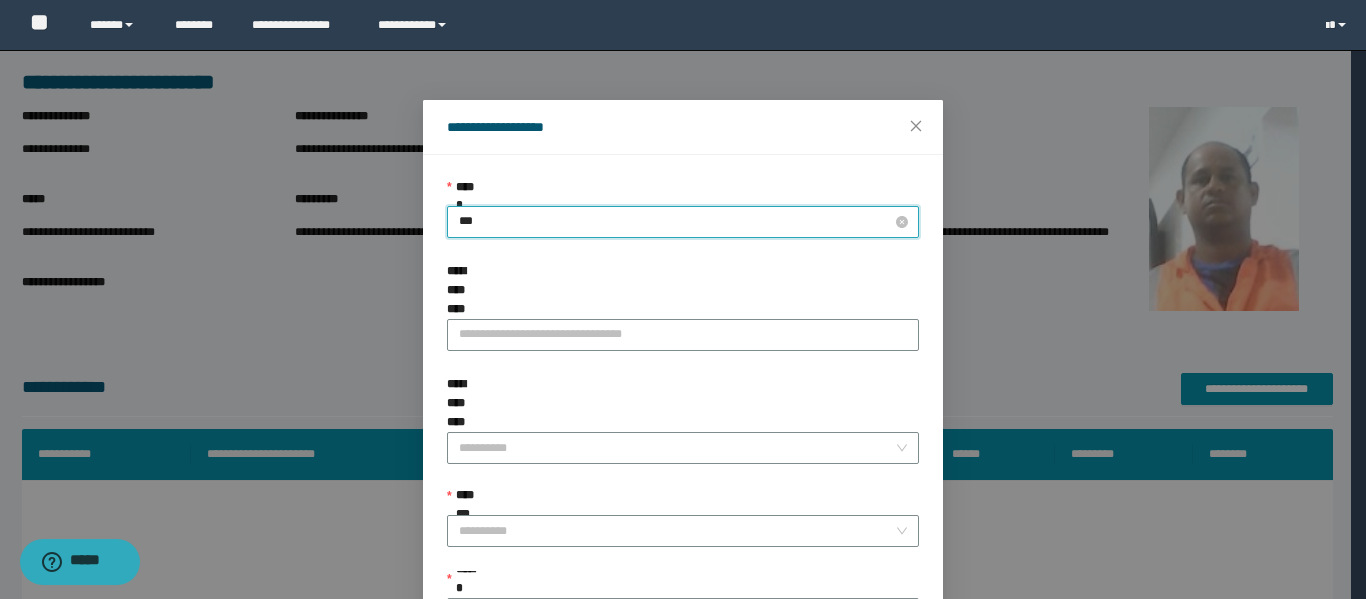 type on "****" 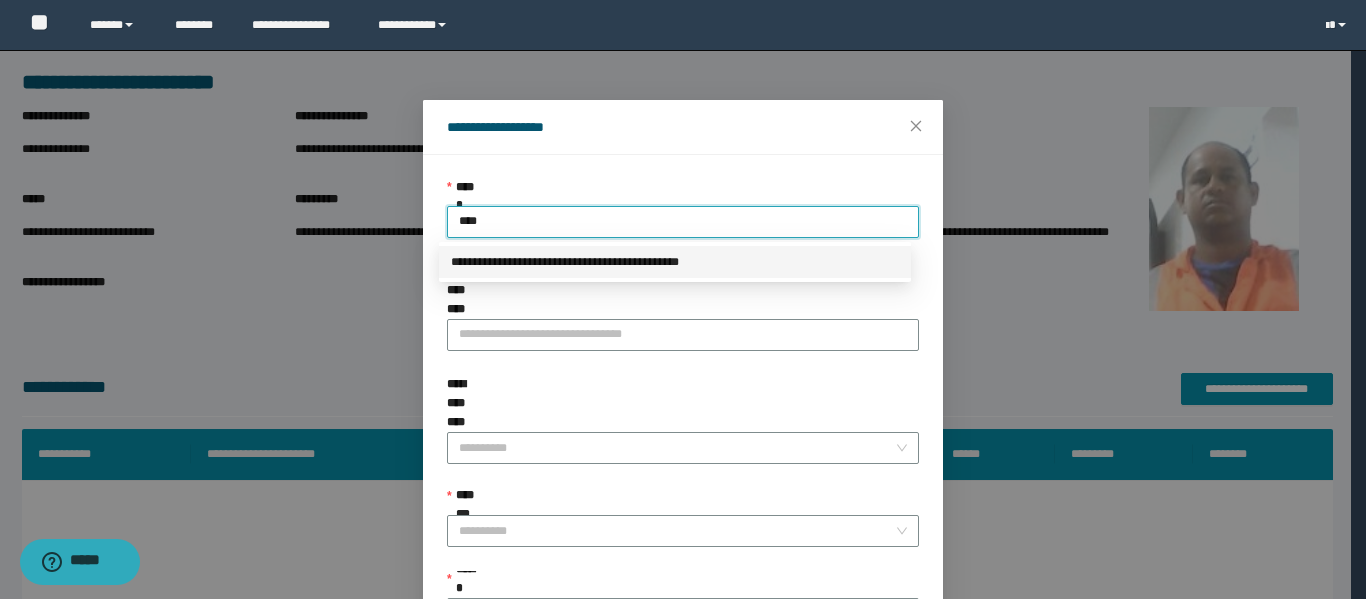 click on "**********" at bounding box center [675, 262] 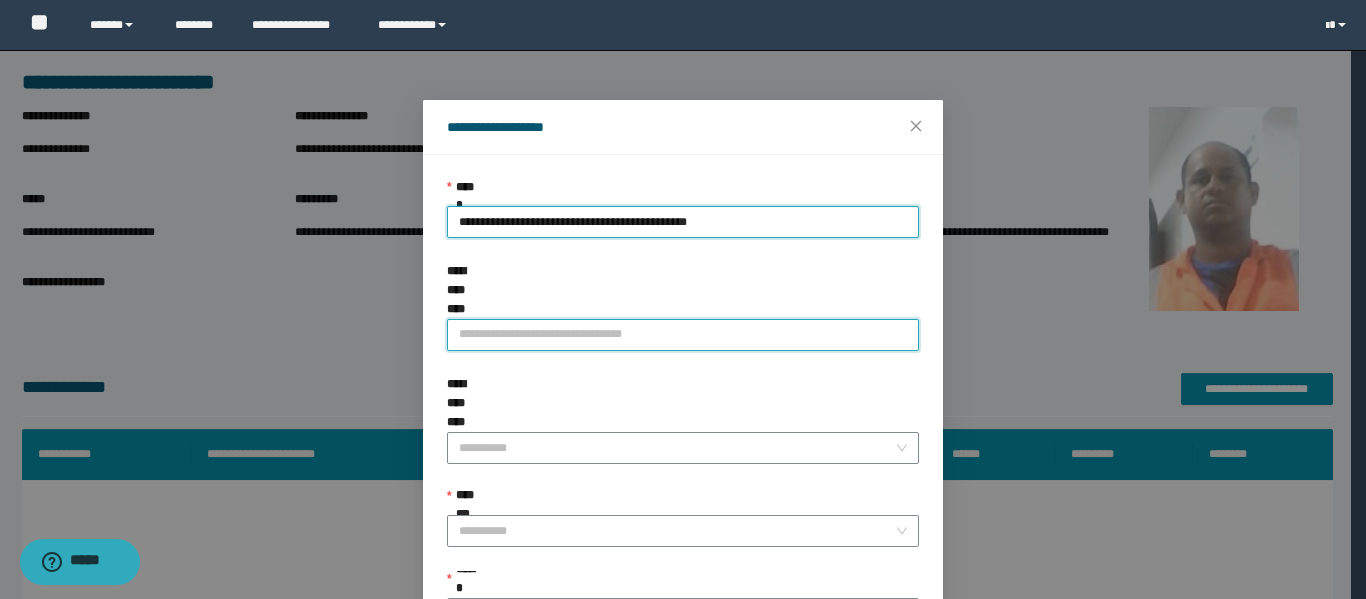 click on "**********" at bounding box center (683, 335) 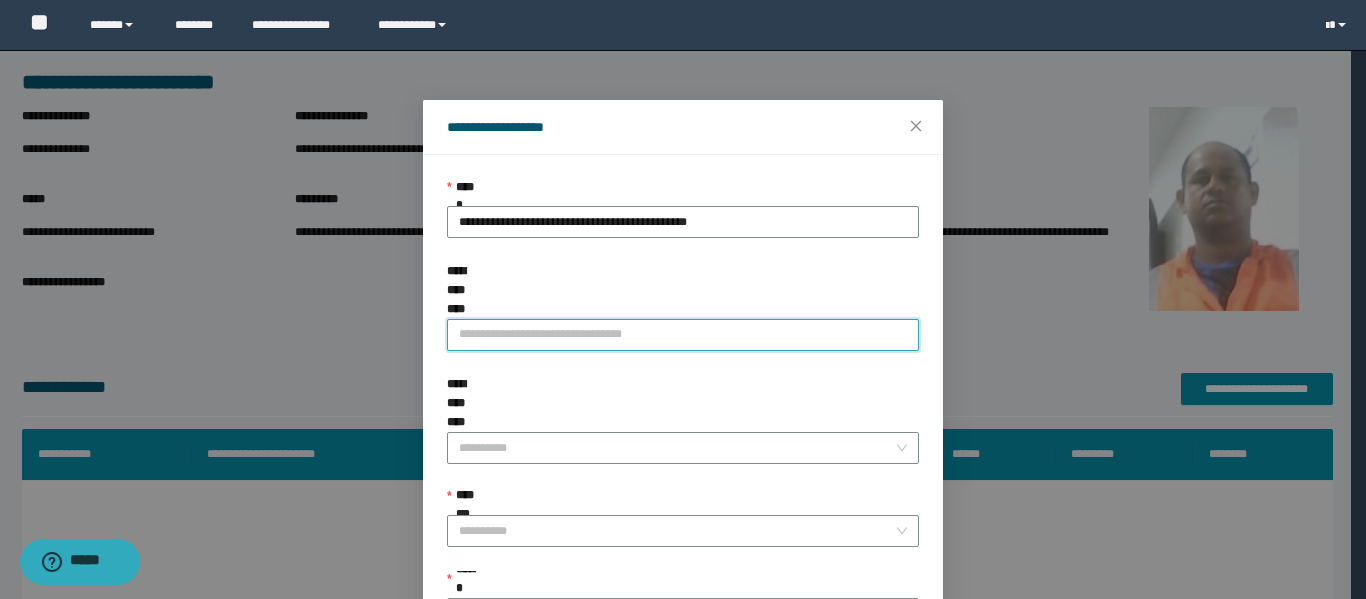 type on "**********" 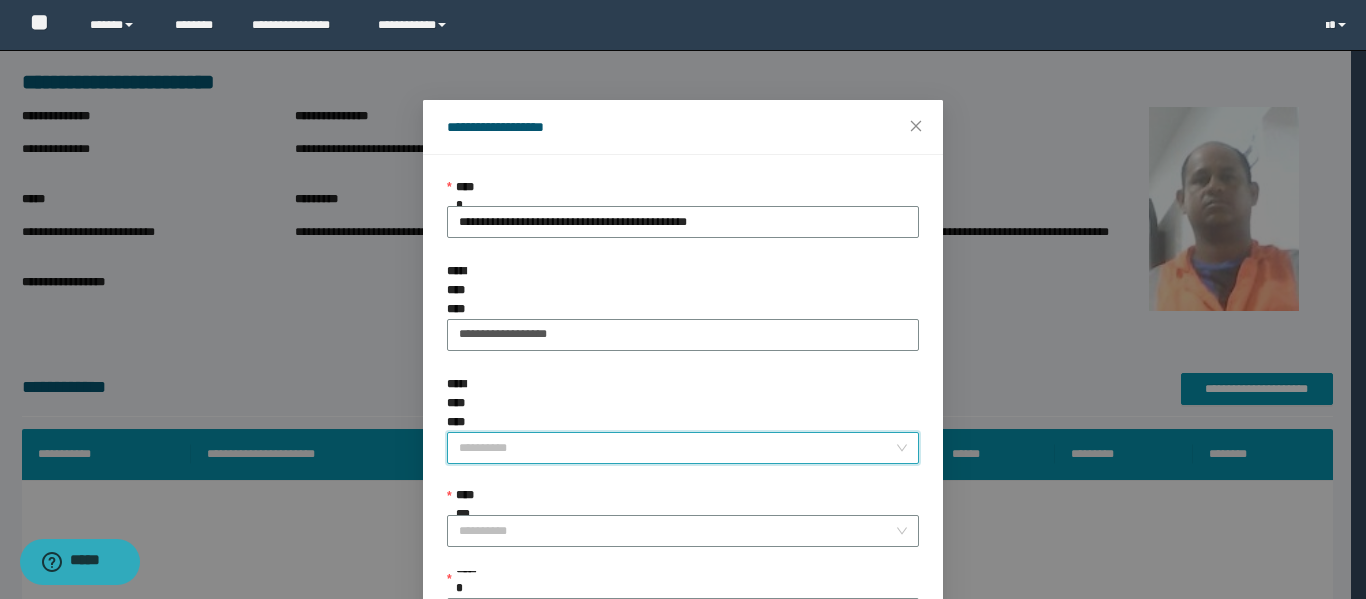 click on "**********" at bounding box center [677, 448] 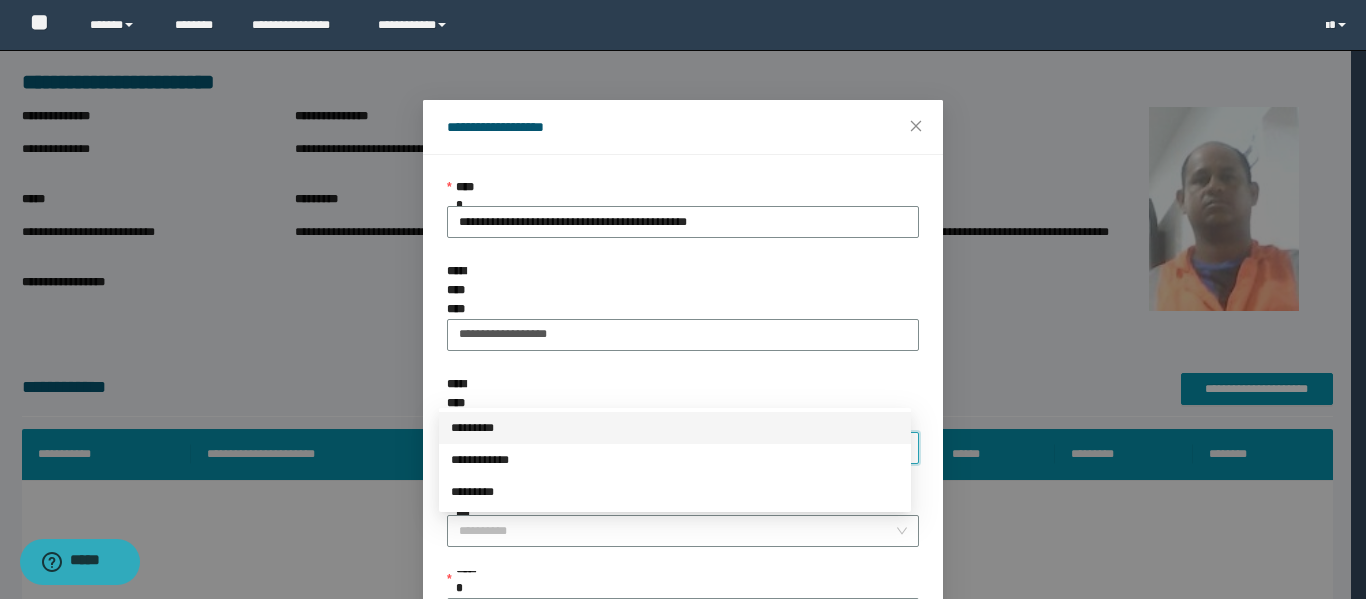 click on "*********" at bounding box center [675, 428] 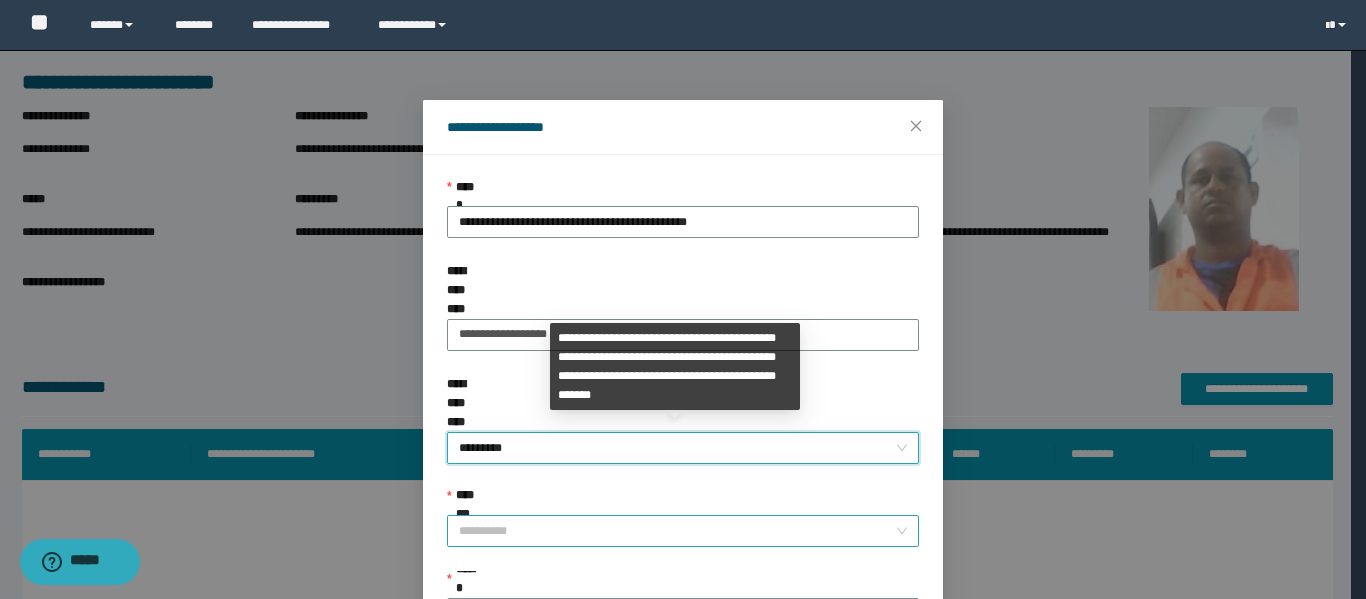 click on "**********" at bounding box center [677, 531] 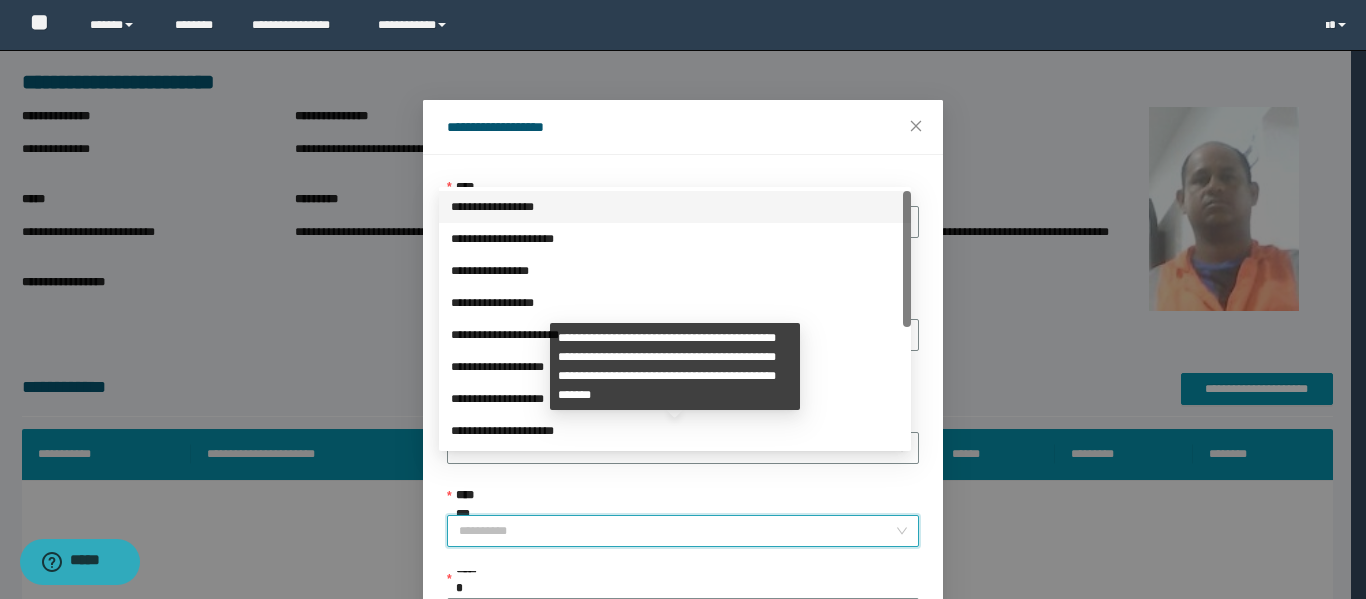 scroll, scrollTop: 79, scrollLeft: 0, axis: vertical 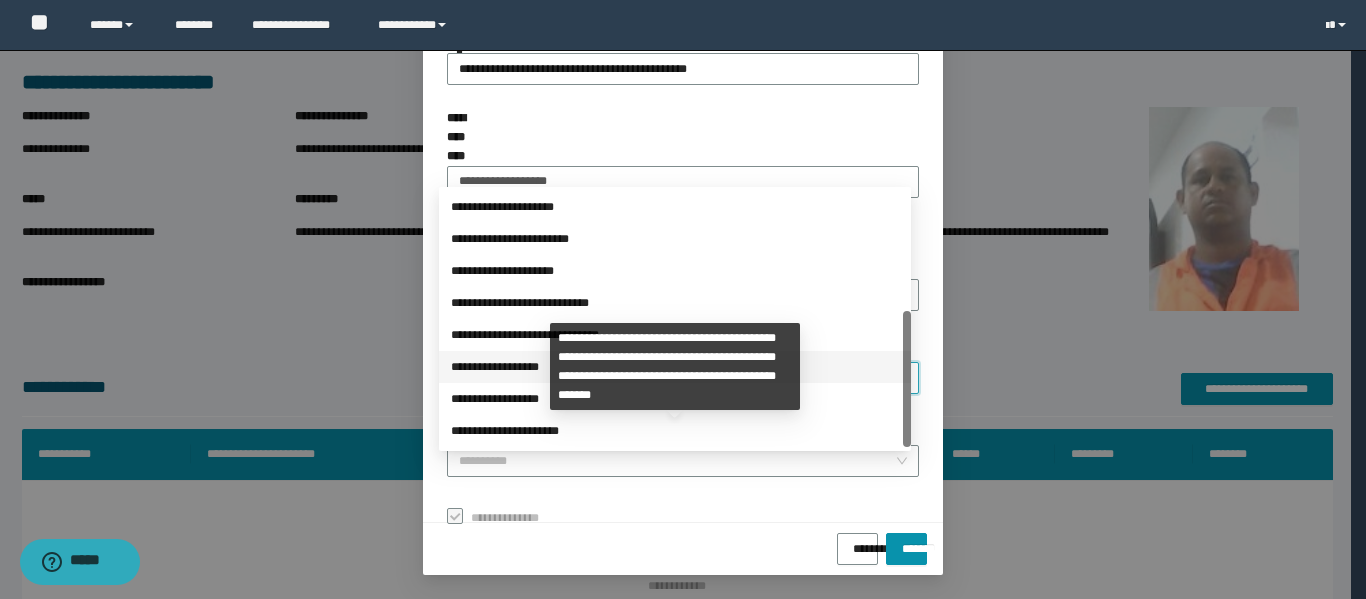 click on "**********" at bounding box center (675, 367) 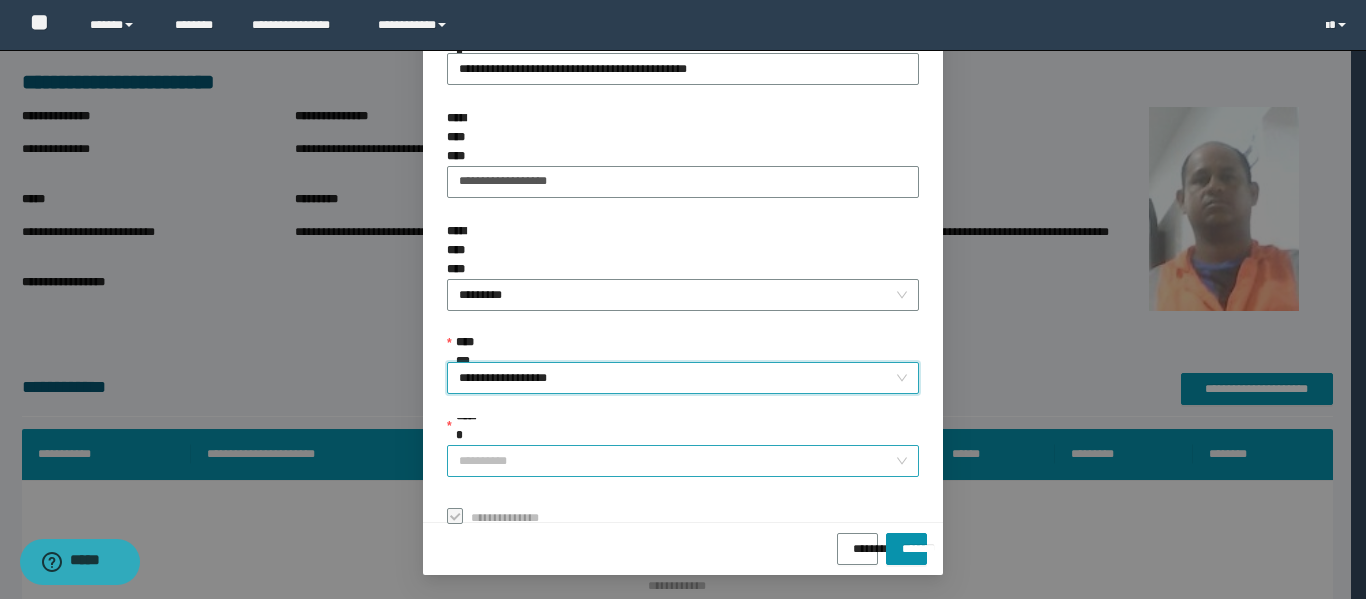 click on "******" at bounding box center [677, 461] 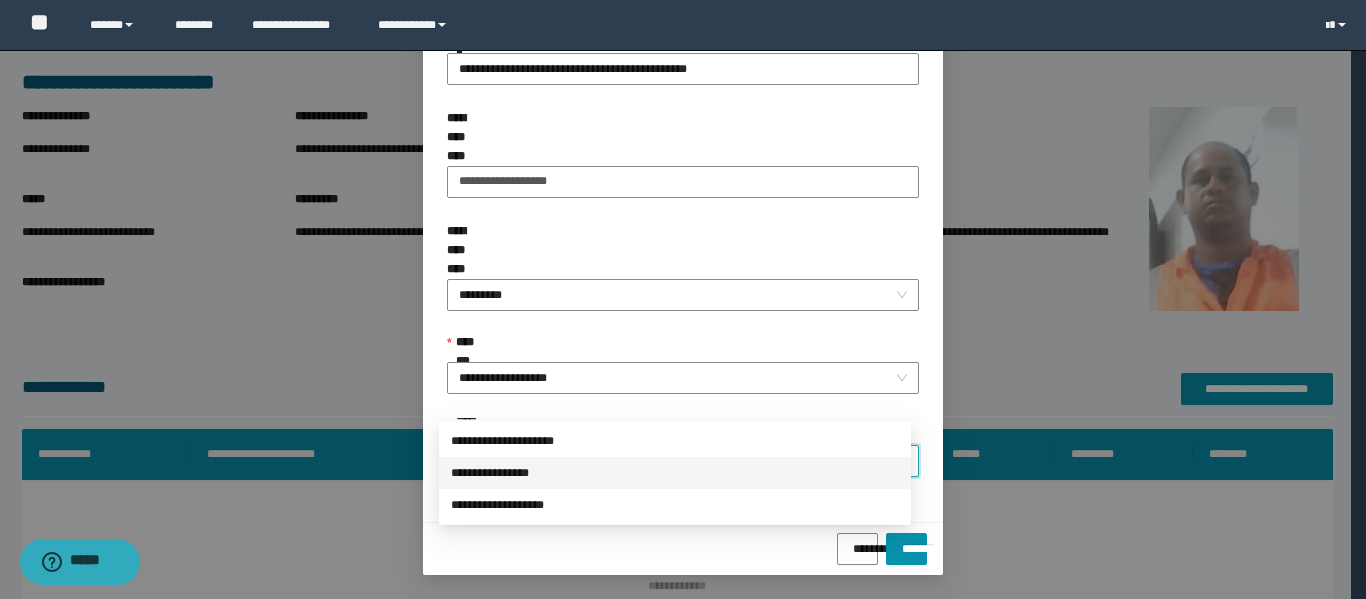 click on "**********" at bounding box center [675, 473] 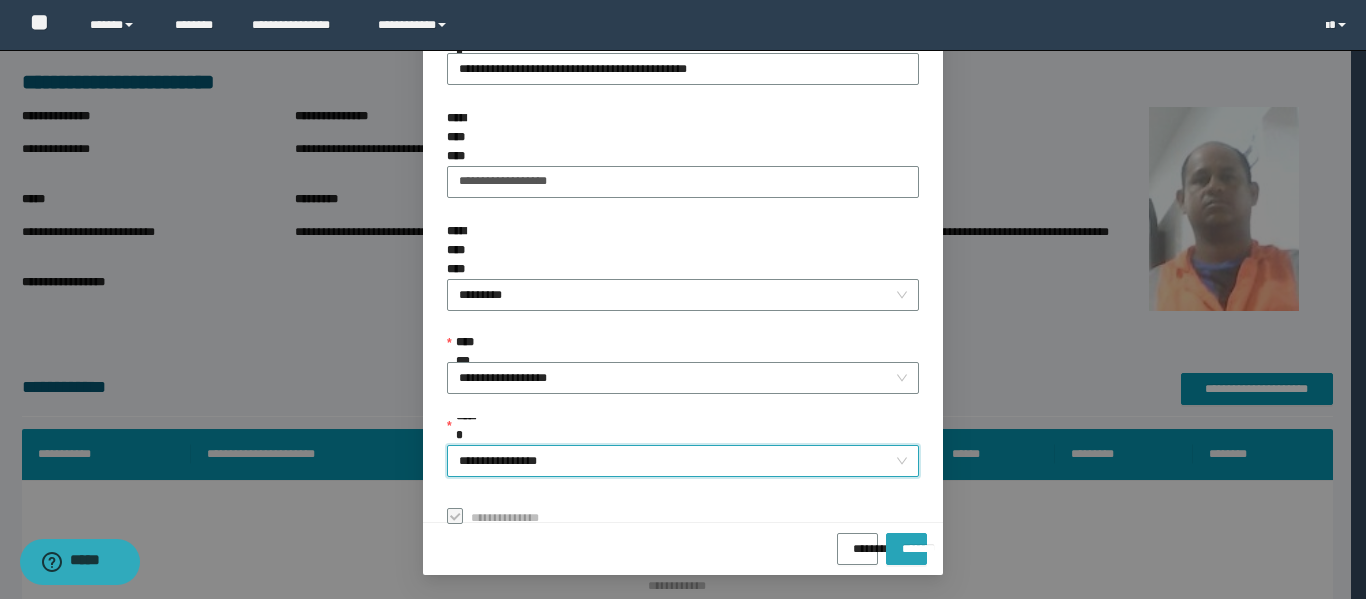 click on "*******" at bounding box center (906, 542) 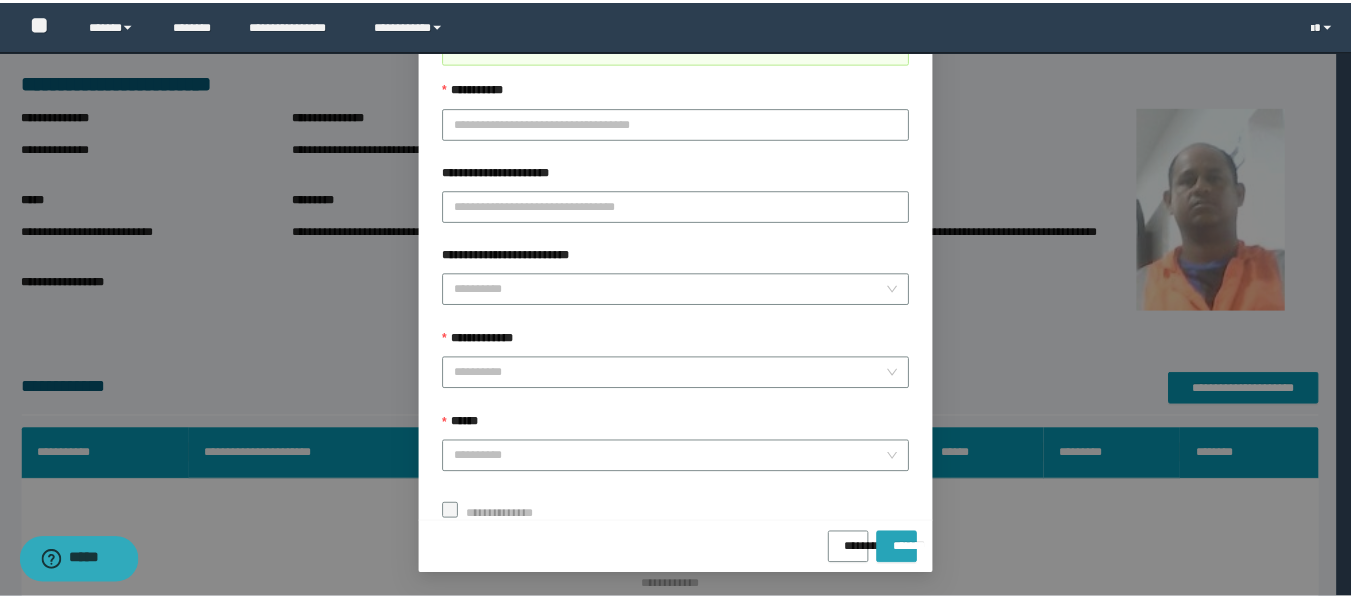scroll, scrollTop: 106, scrollLeft: 0, axis: vertical 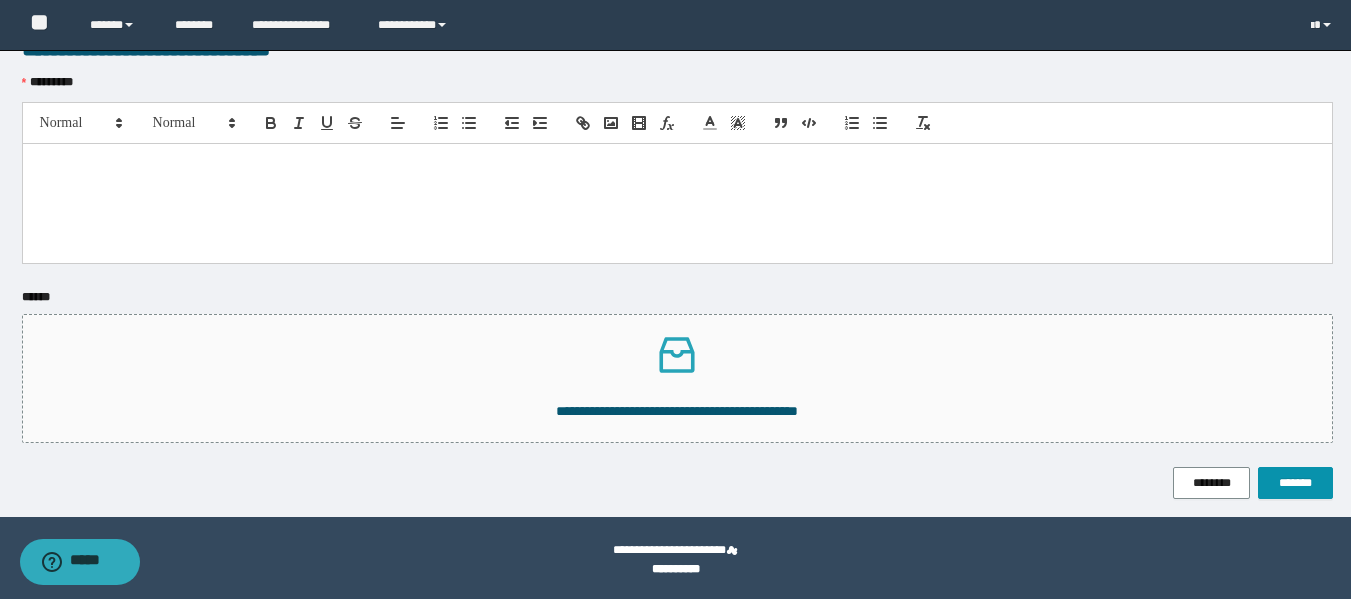 click at bounding box center [677, 203] 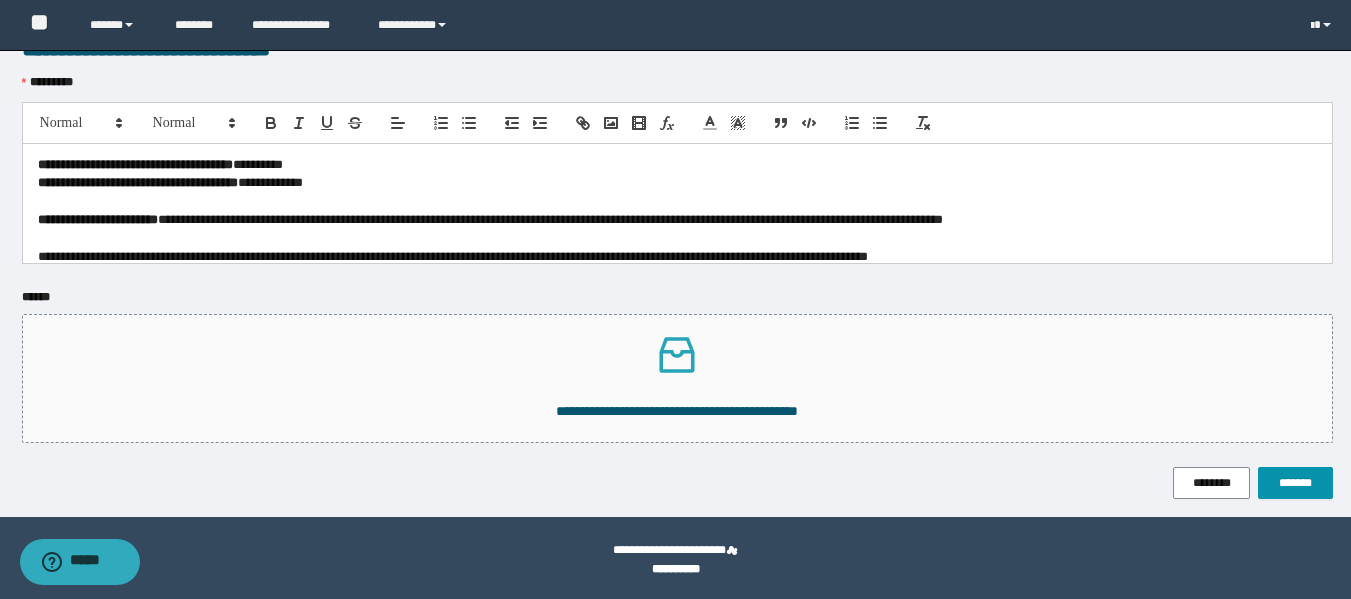 scroll, scrollTop: 0, scrollLeft: 0, axis: both 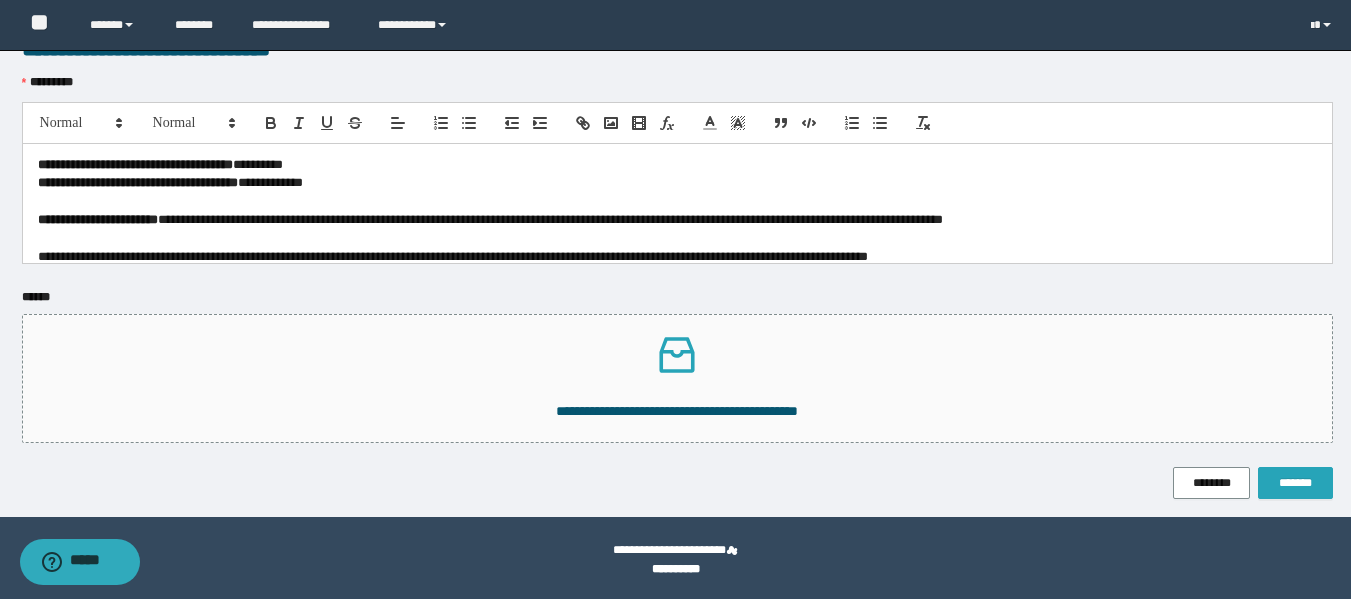 click on "*******" at bounding box center [1295, 483] 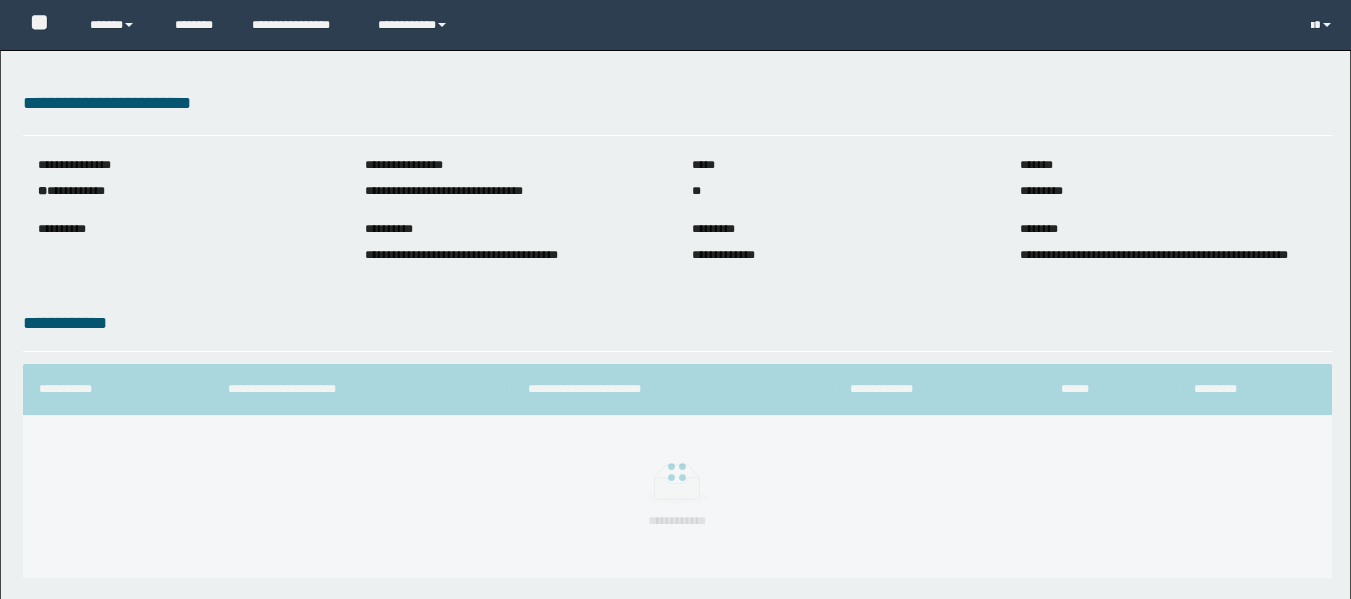 scroll, scrollTop: 0, scrollLeft: 0, axis: both 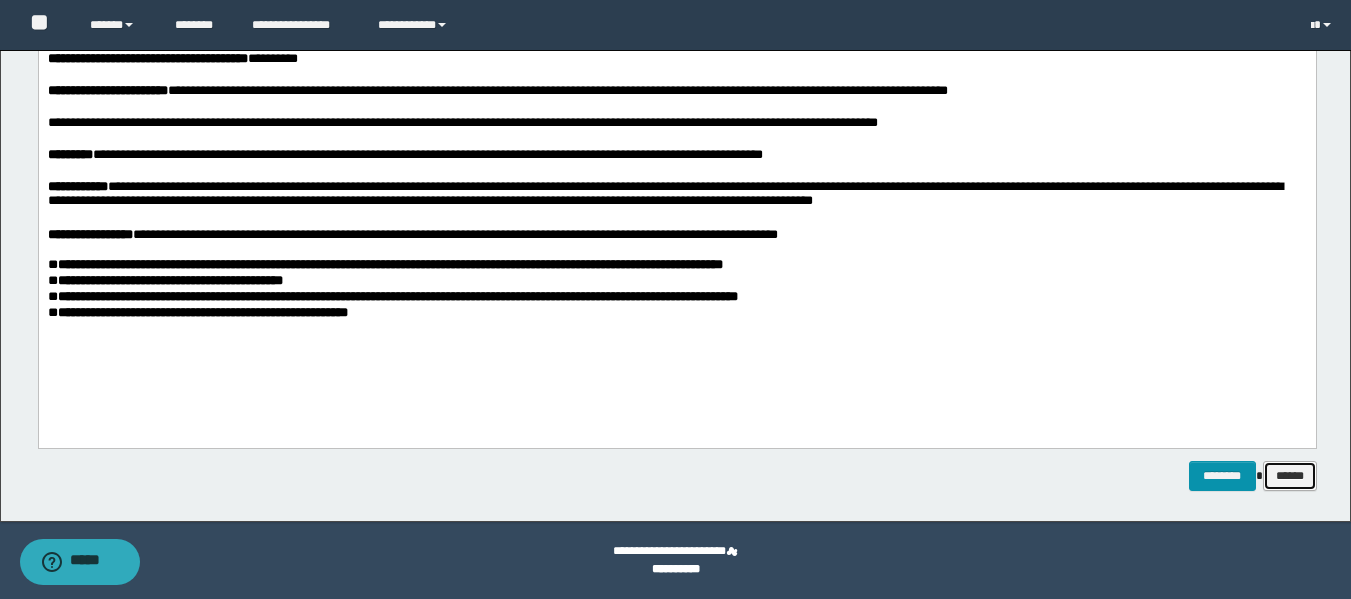 click on "******" at bounding box center (1290, 476) 